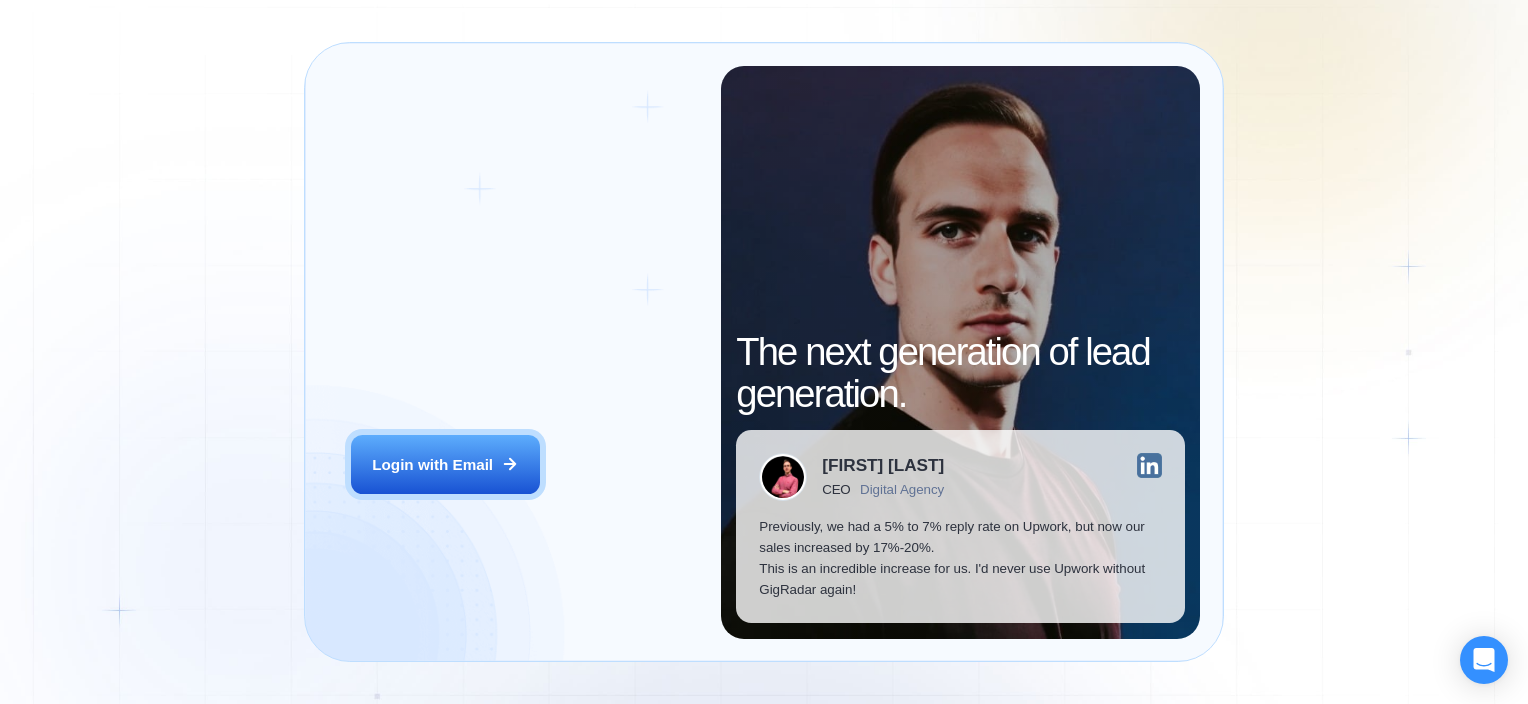 scroll, scrollTop: 0, scrollLeft: 0, axis: both 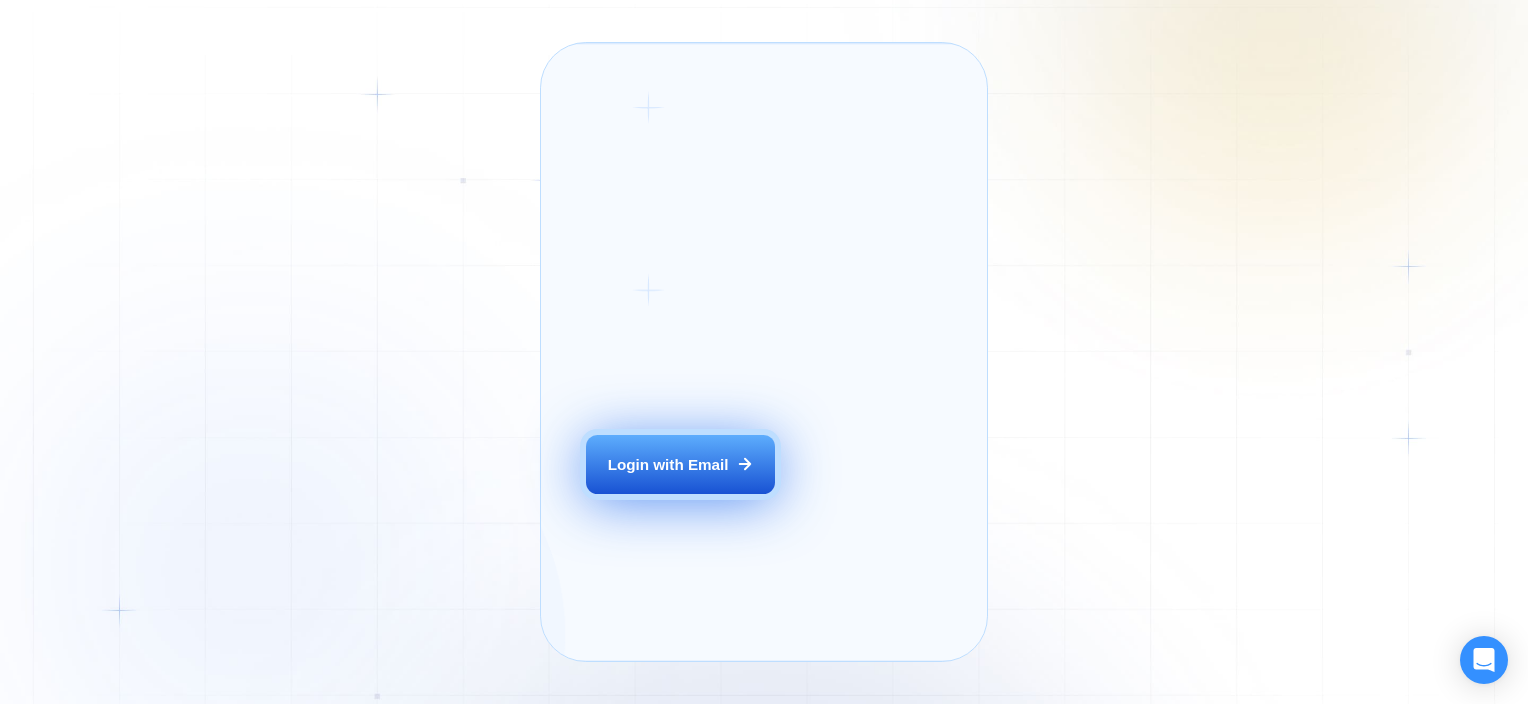click on "Login with Email" at bounding box center (668, 464) 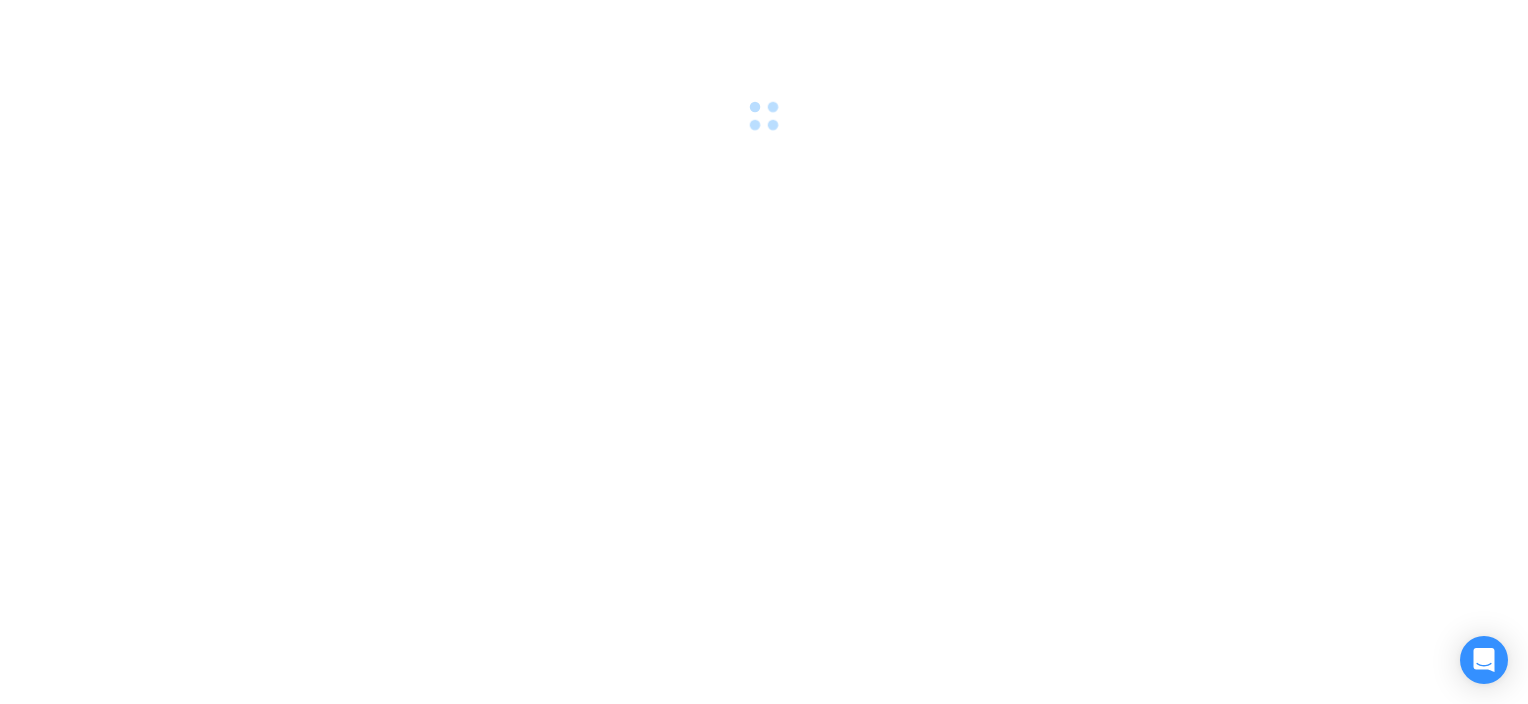 scroll, scrollTop: 0, scrollLeft: 0, axis: both 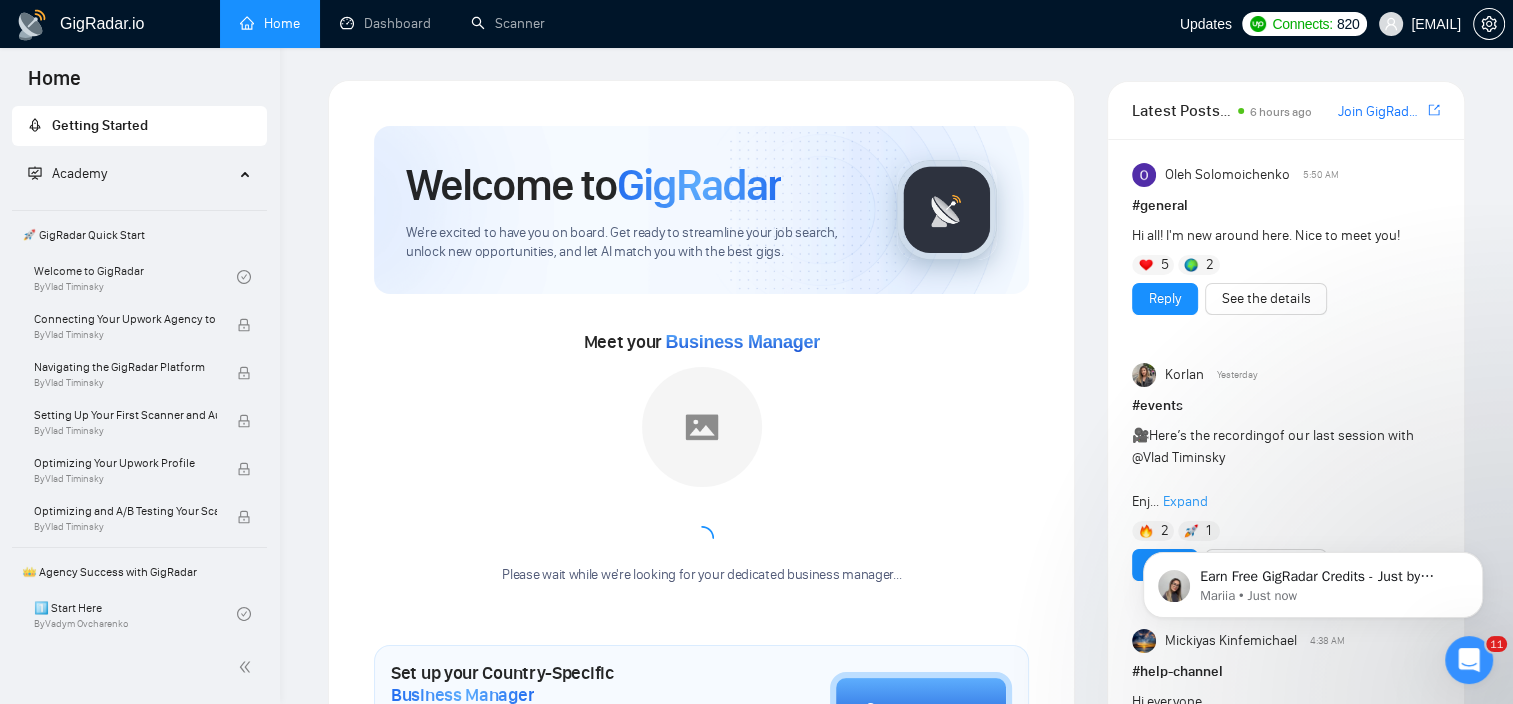 drag, startPoint x: 697, startPoint y: 121, endPoint x: 547, endPoint y: 65, distance: 160.11246 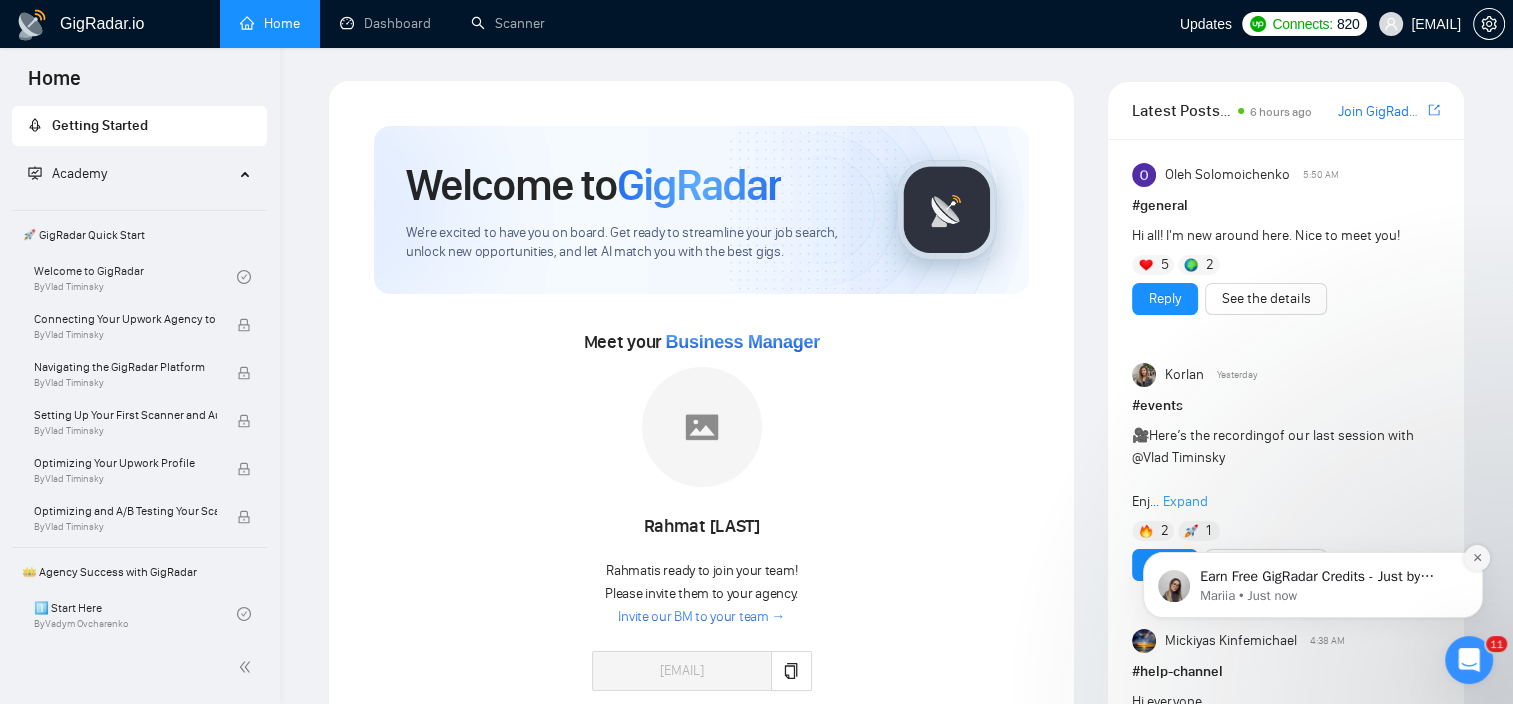 click 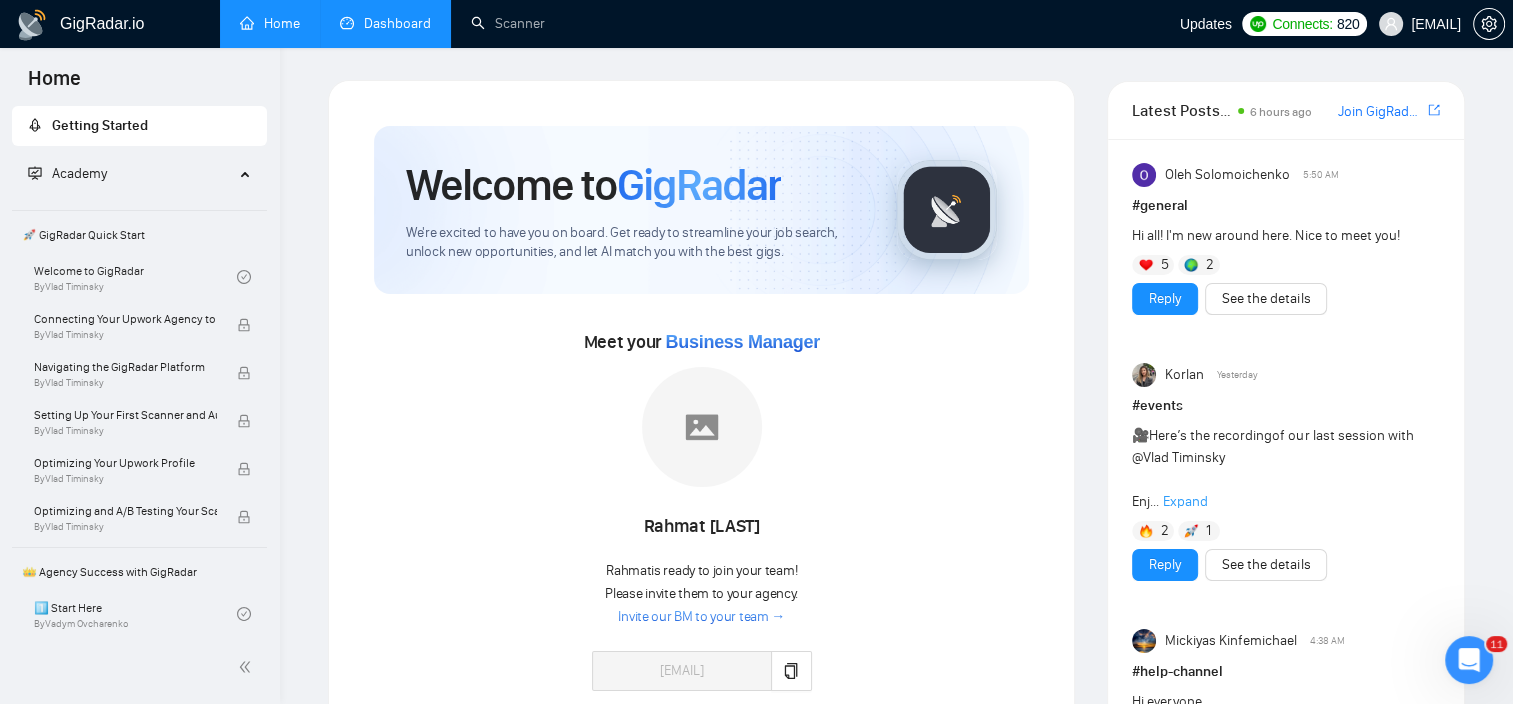 click on "Dashboard" at bounding box center (385, 23) 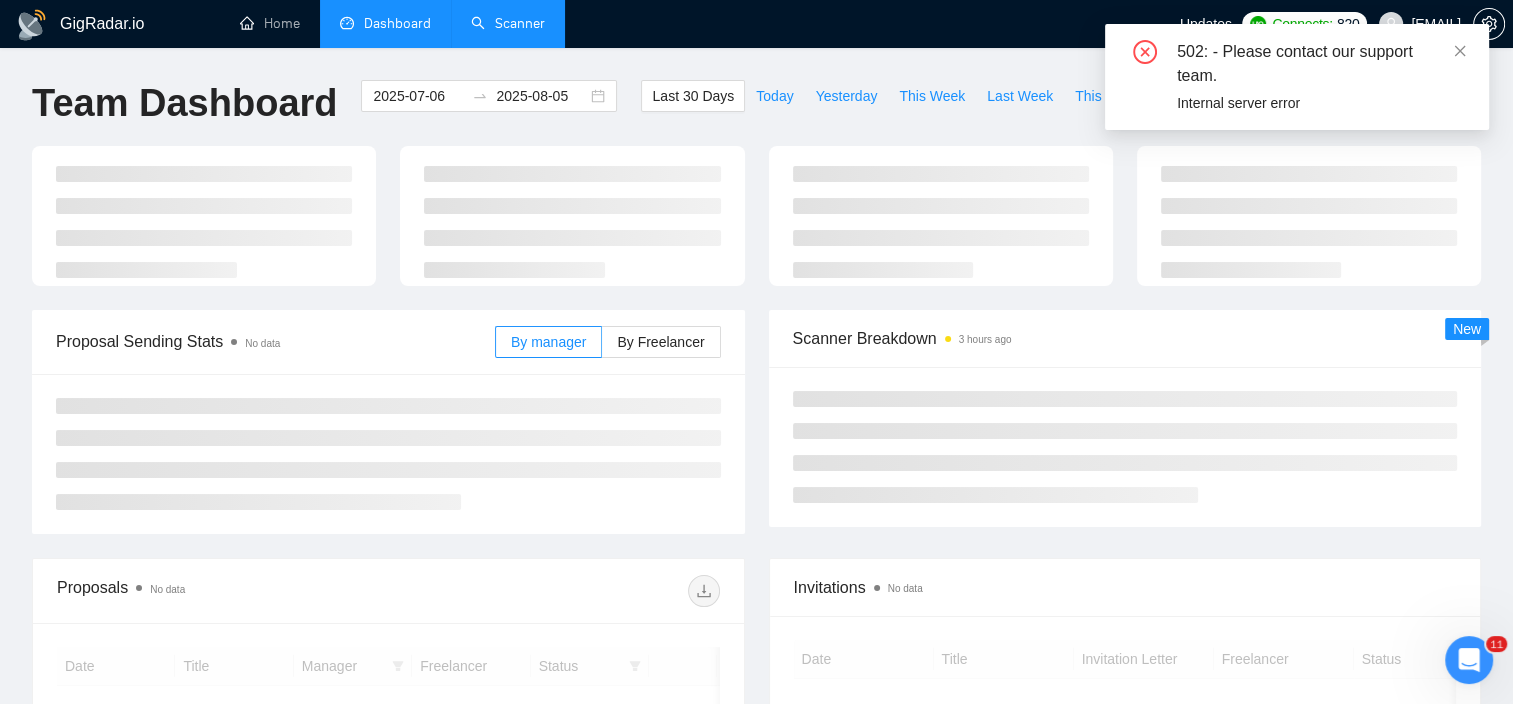 click on "Scanner" at bounding box center [508, 23] 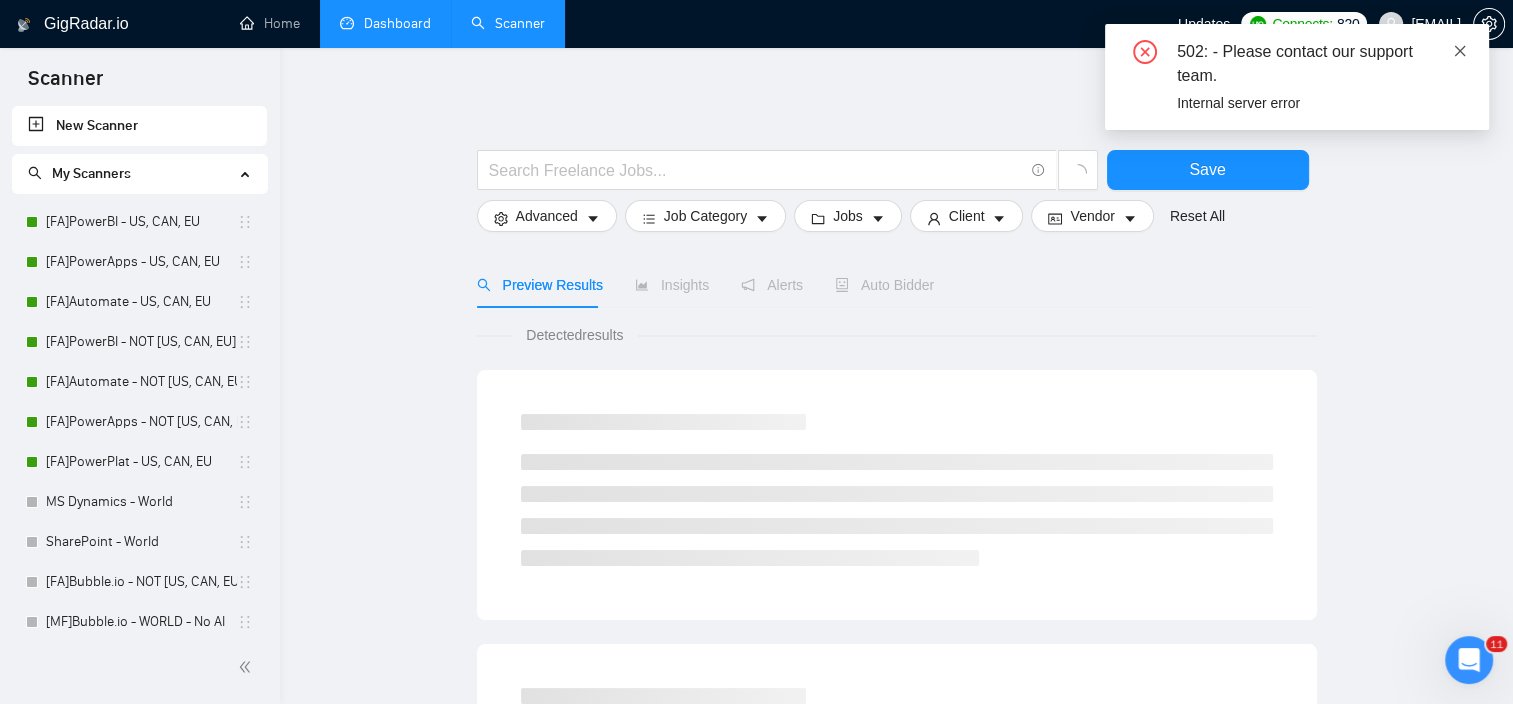 click at bounding box center (1460, 51) 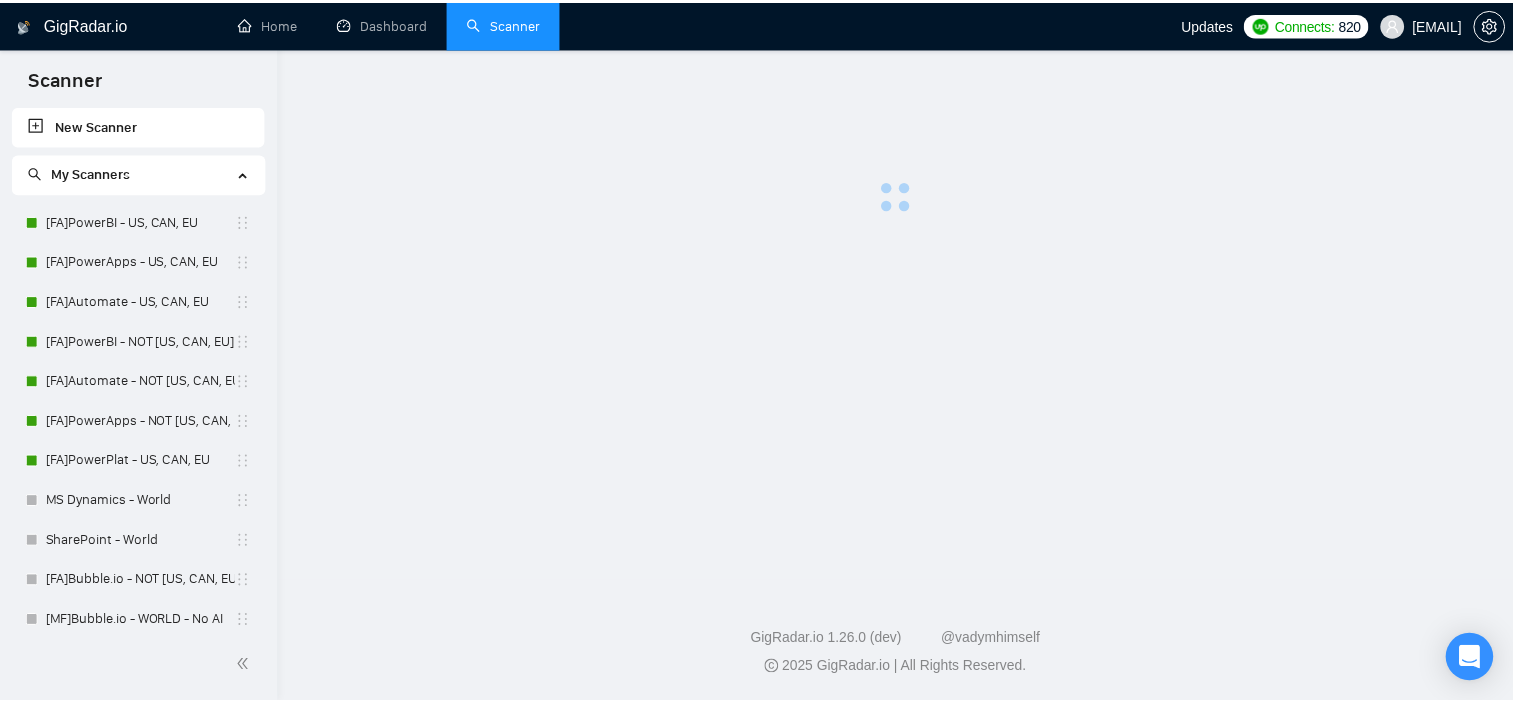 scroll, scrollTop: 0, scrollLeft: 0, axis: both 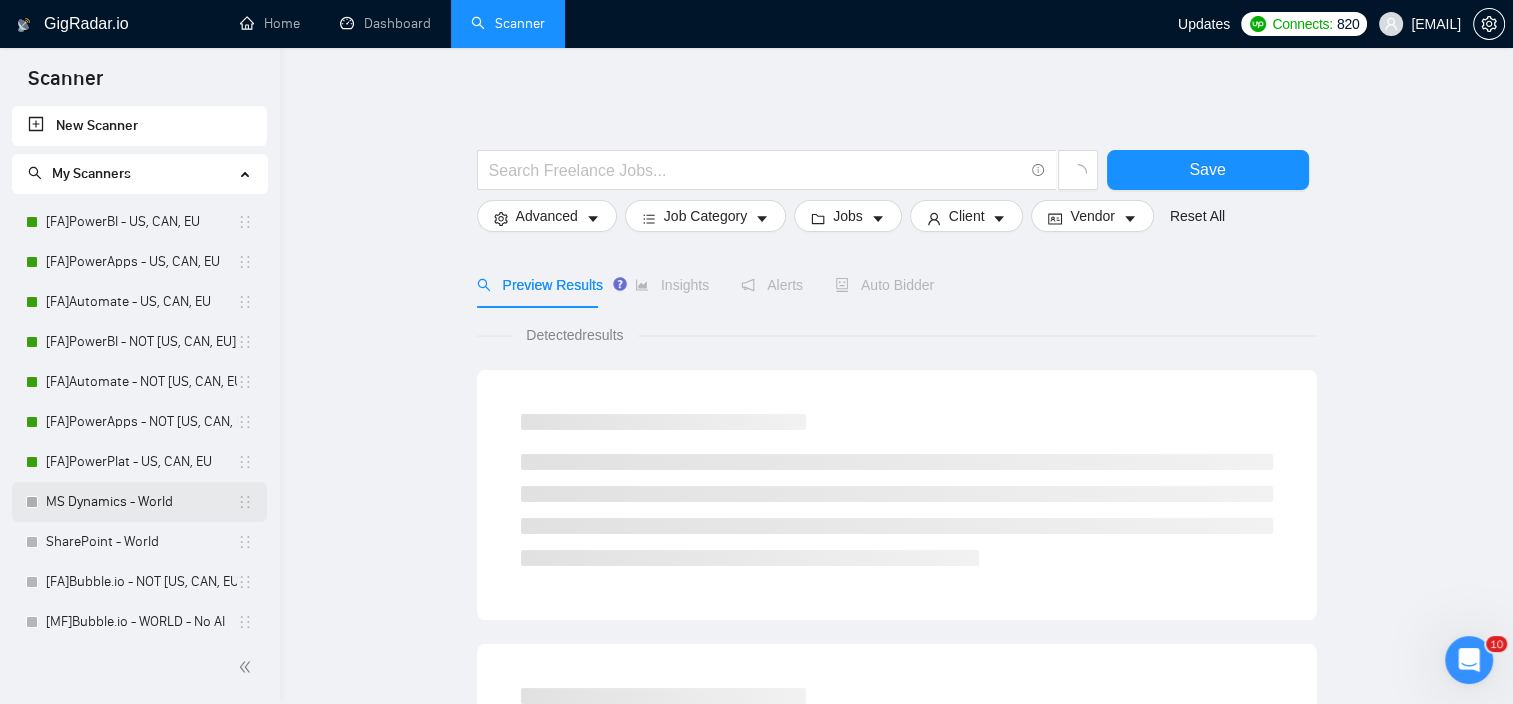 click on "MS Dynamics - World" at bounding box center [141, 502] 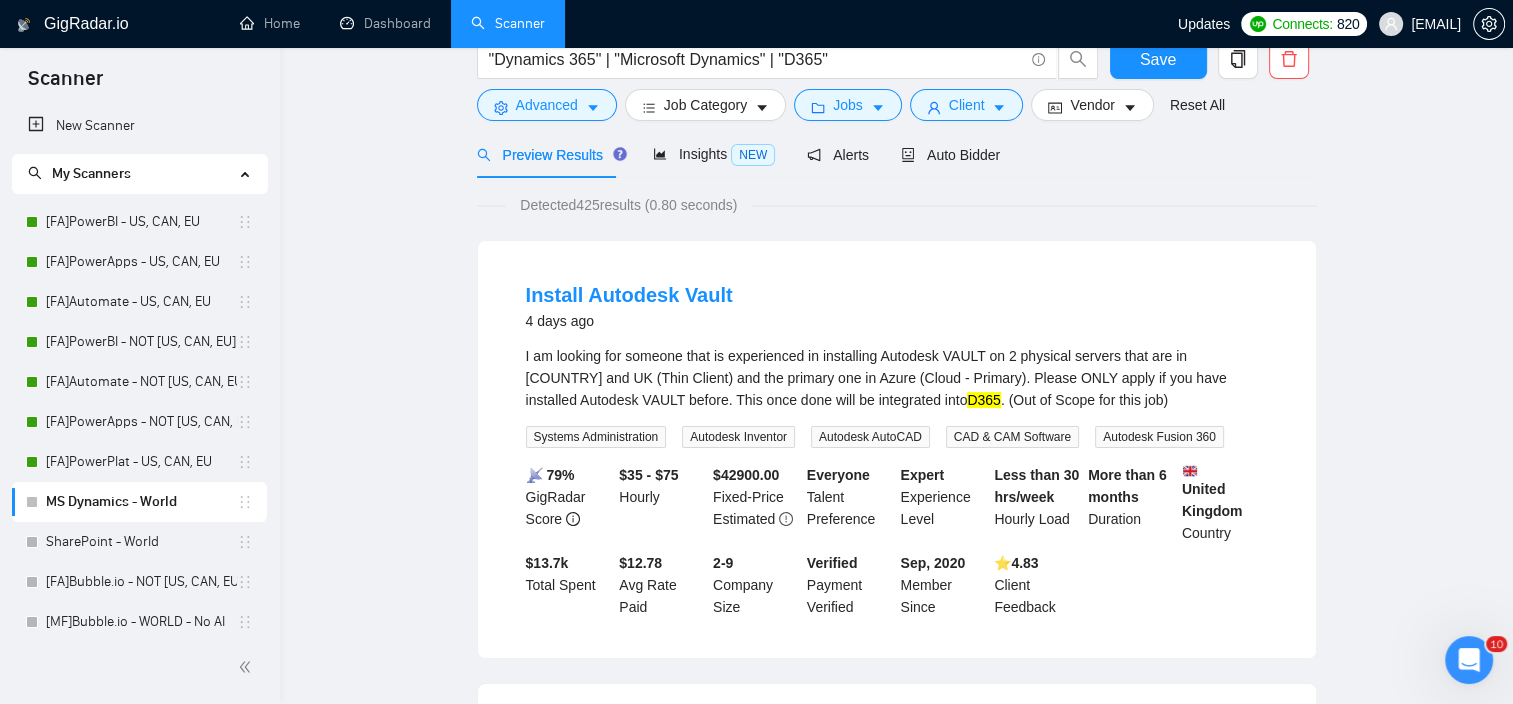 scroll, scrollTop: 0, scrollLeft: 0, axis: both 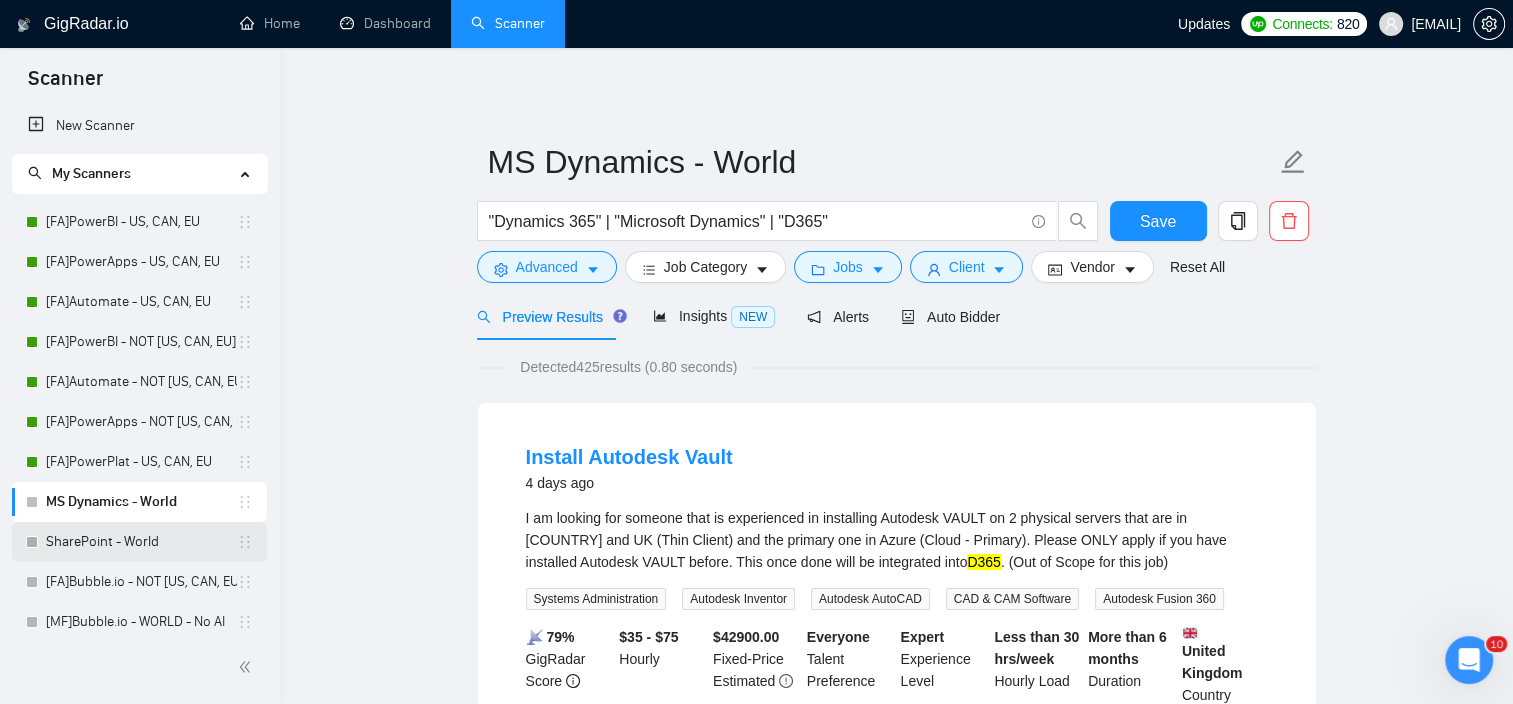 click on "SharePoint - World" at bounding box center [141, 542] 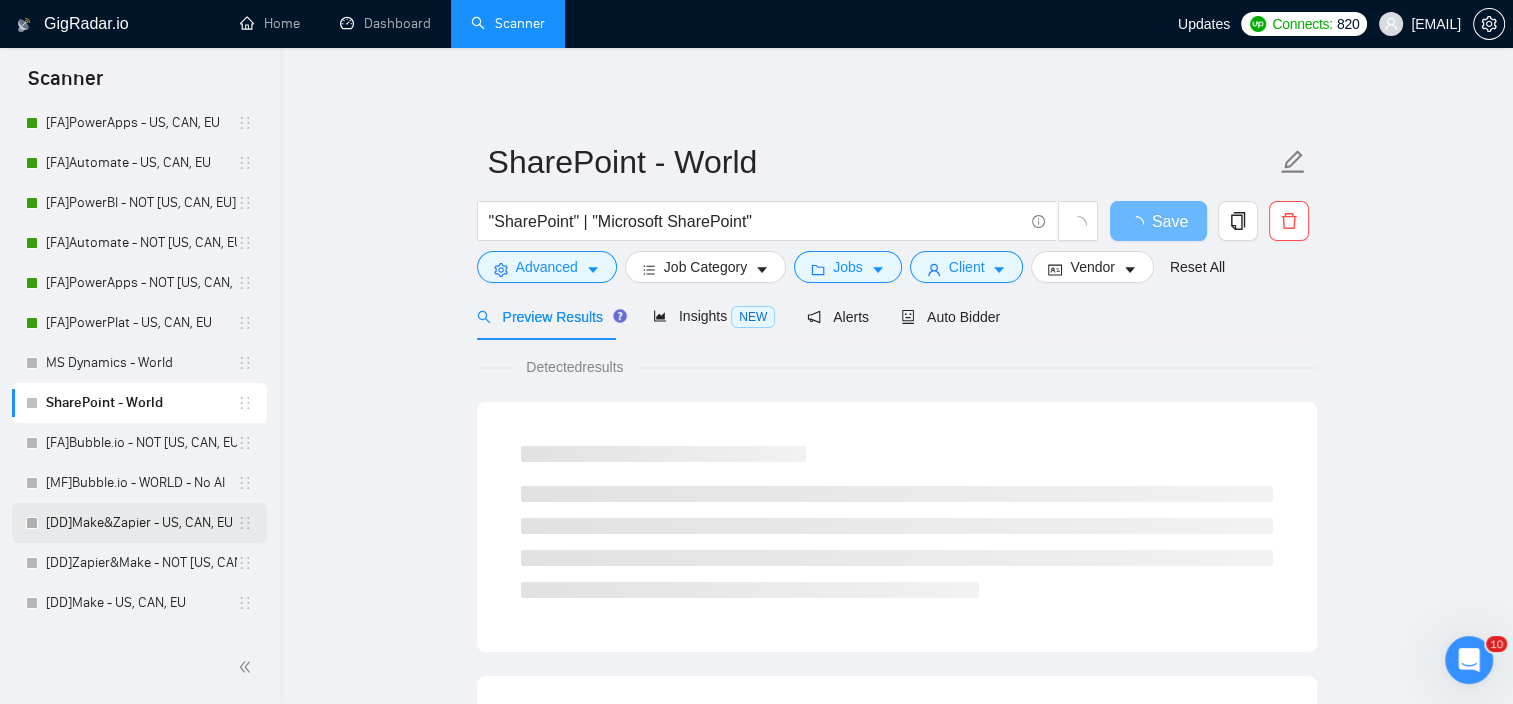 scroll, scrollTop: 291, scrollLeft: 0, axis: vertical 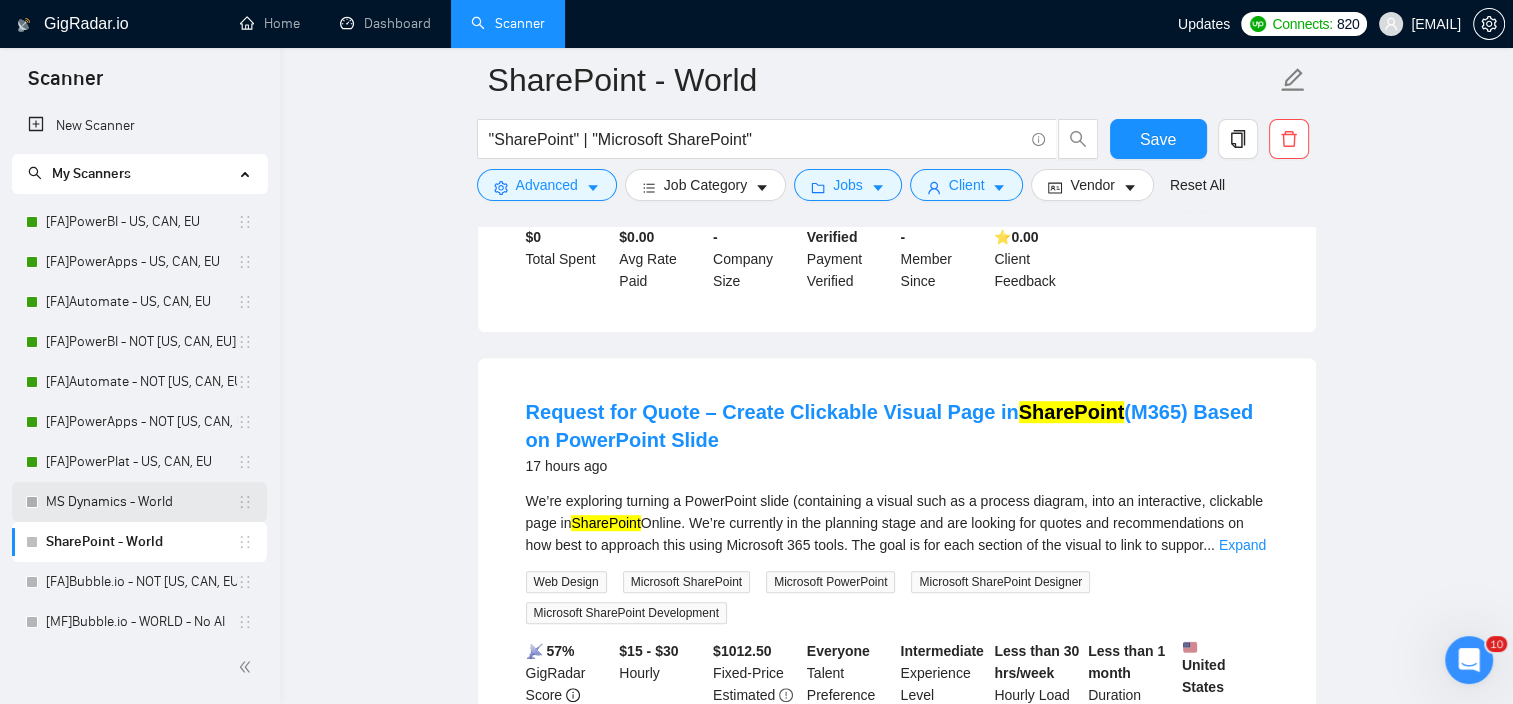 click on "MS Dynamics - World" at bounding box center (141, 502) 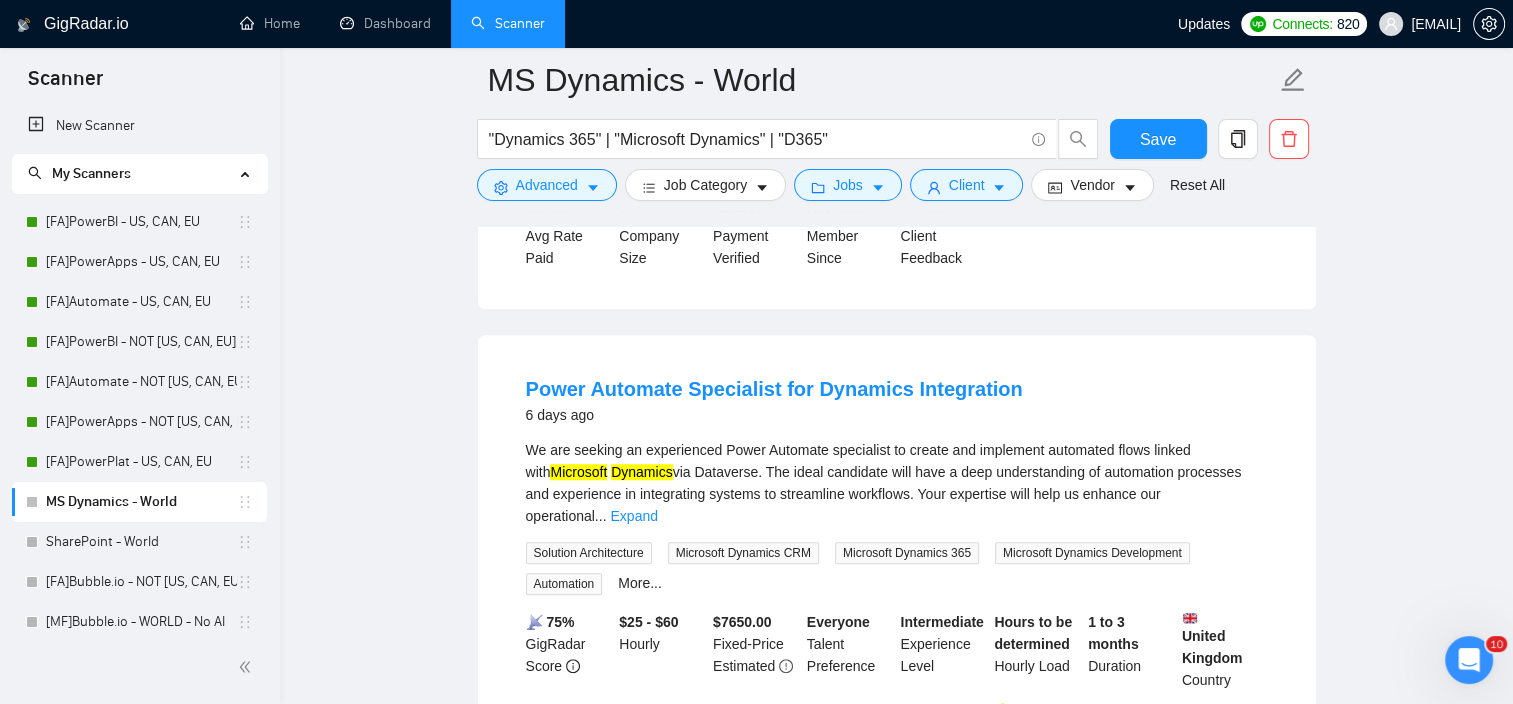 scroll, scrollTop: 1500, scrollLeft: 0, axis: vertical 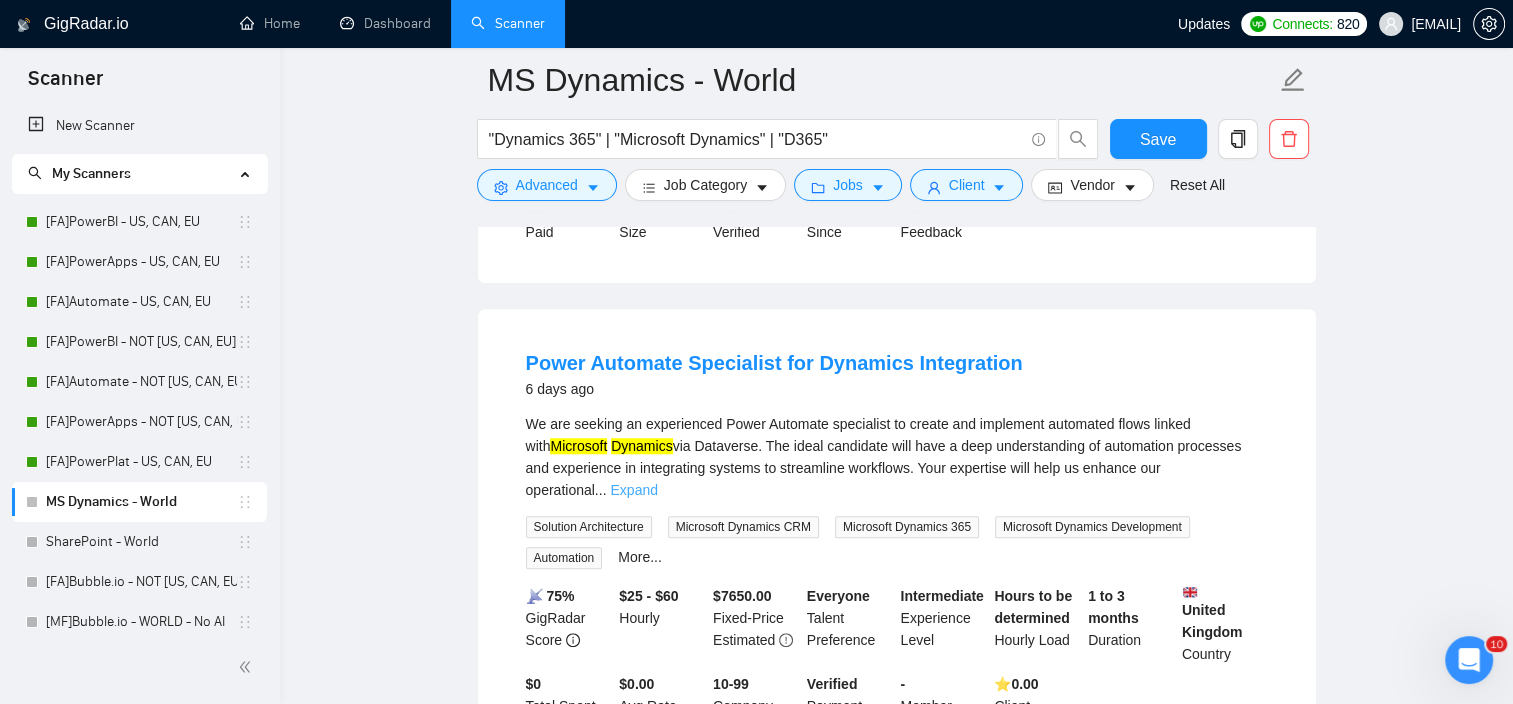 click on "Expand" at bounding box center (633, 490) 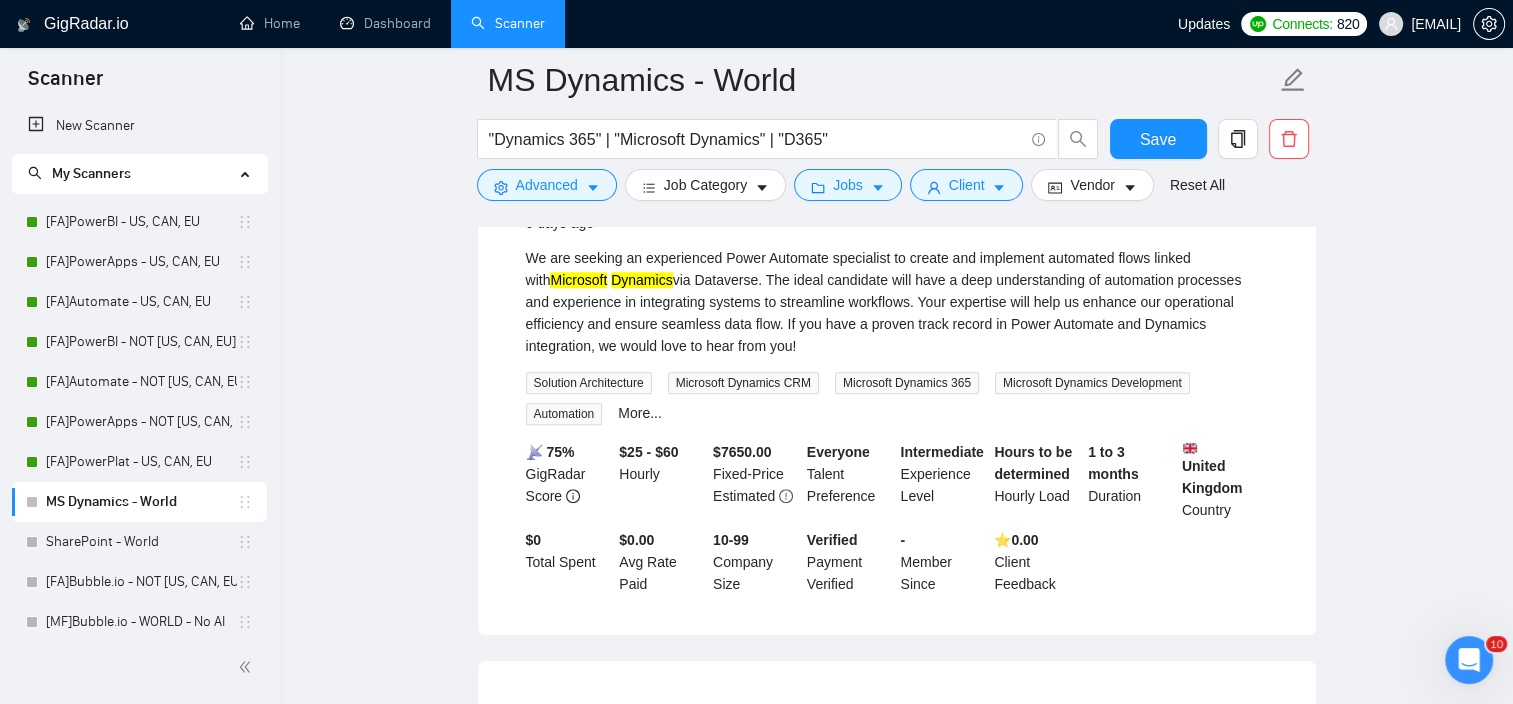 scroll, scrollTop: 1700, scrollLeft: 0, axis: vertical 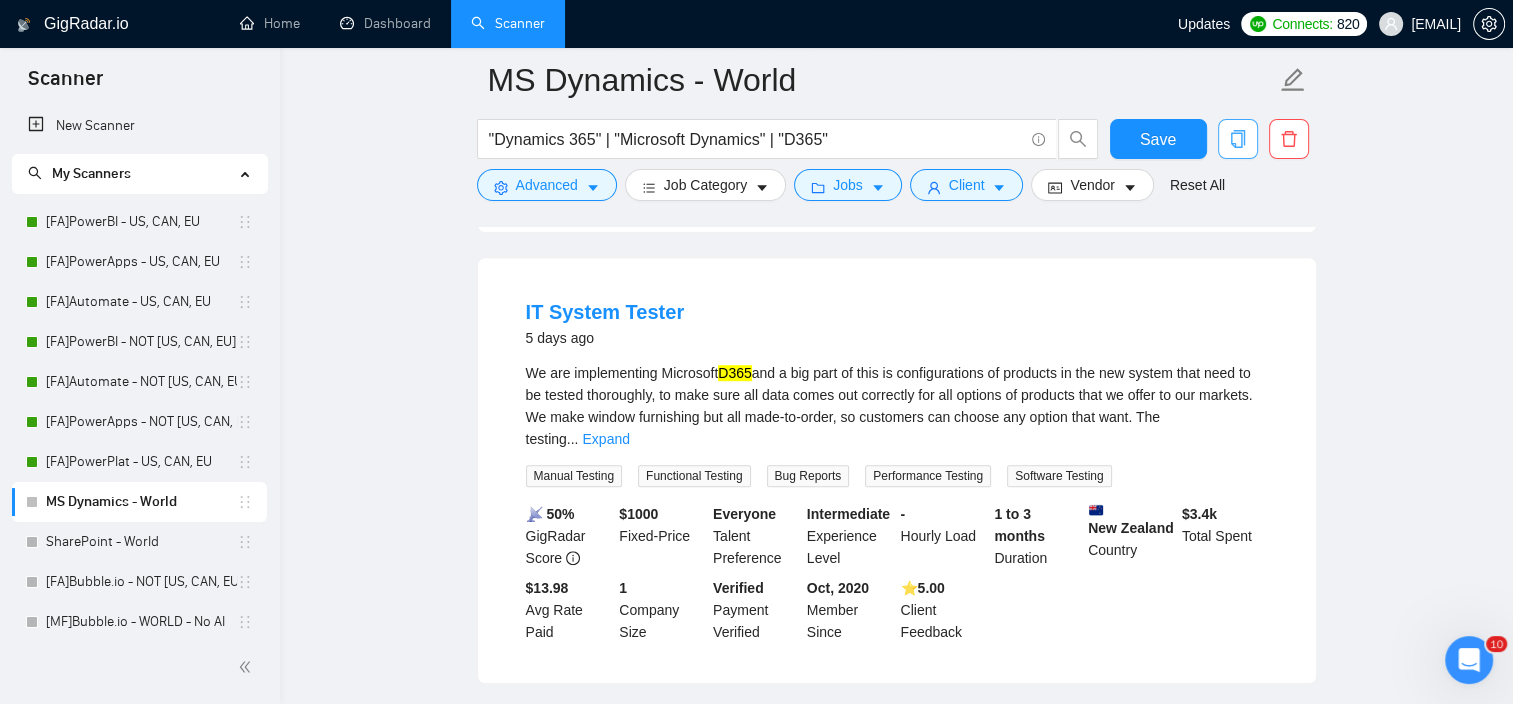 click at bounding box center [1238, 139] 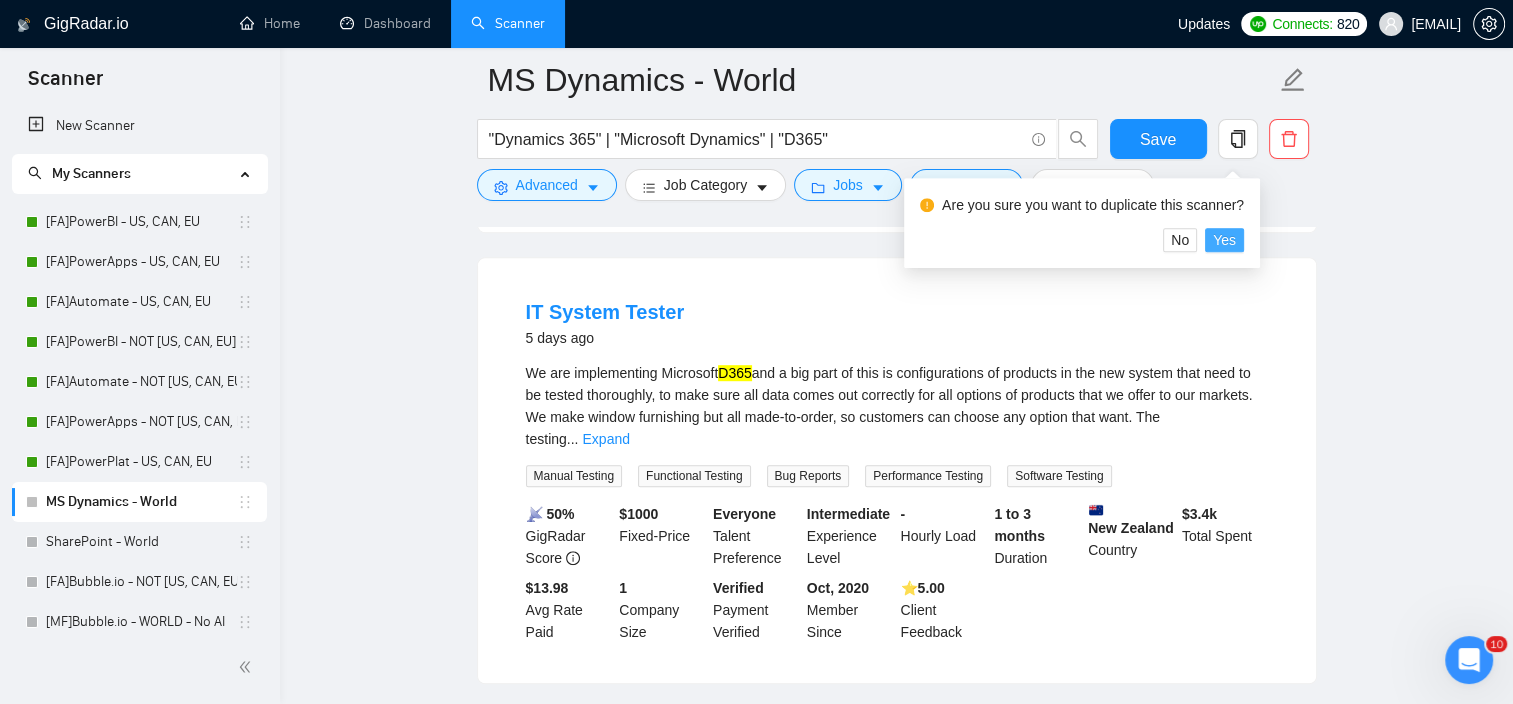 click on "Yes" at bounding box center [1224, 240] 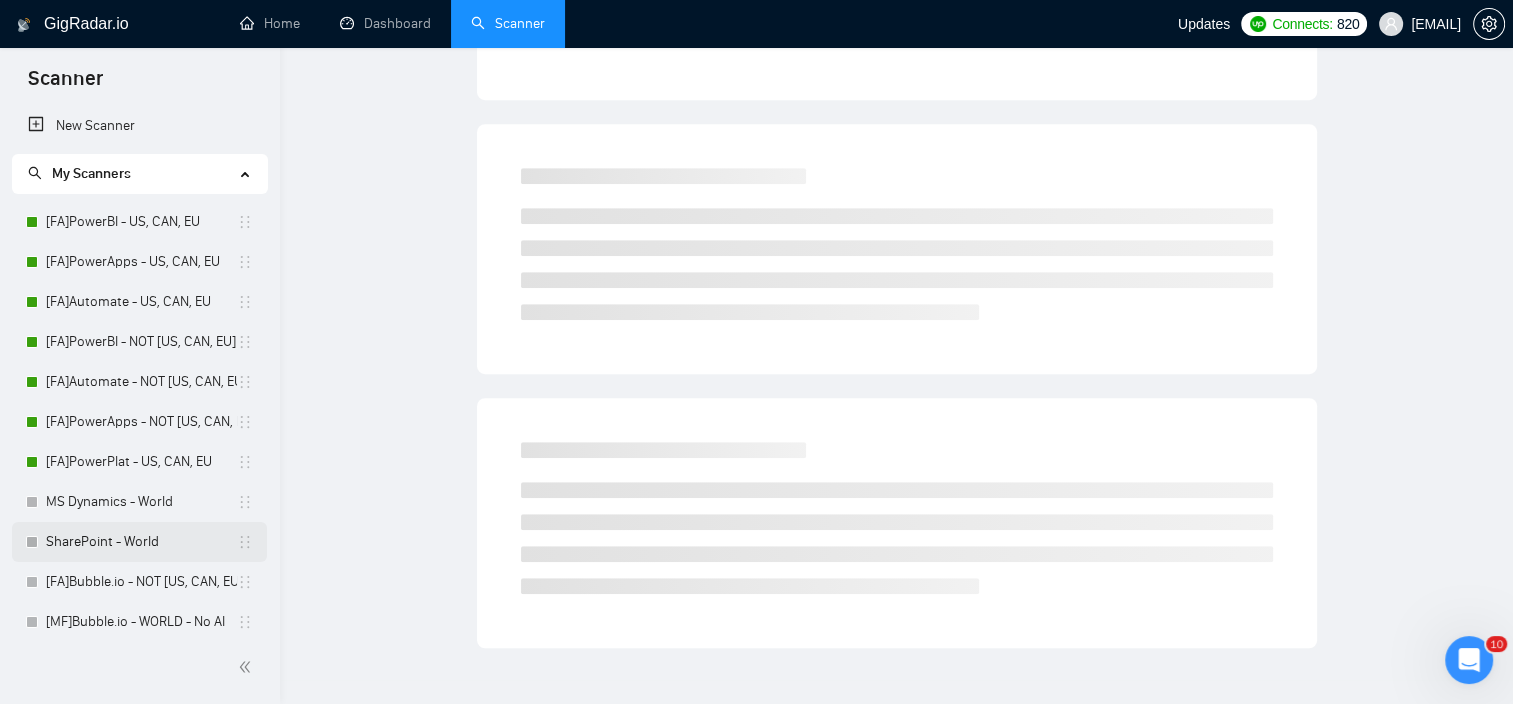 scroll, scrollTop: 26, scrollLeft: 0, axis: vertical 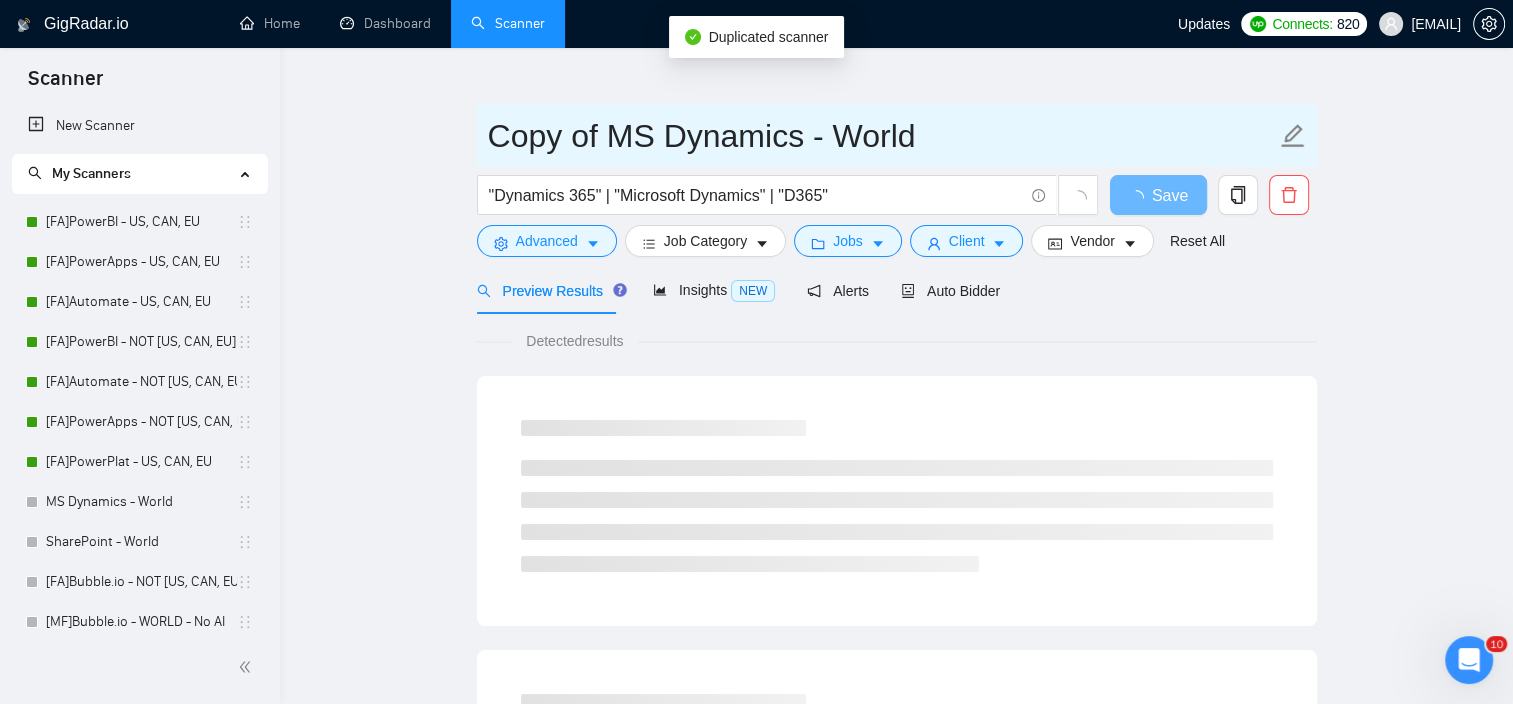 drag, startPoint x: 751, startPoint y: 140, endPoint x: -4, endPoint y: 91, distance: 756.5884 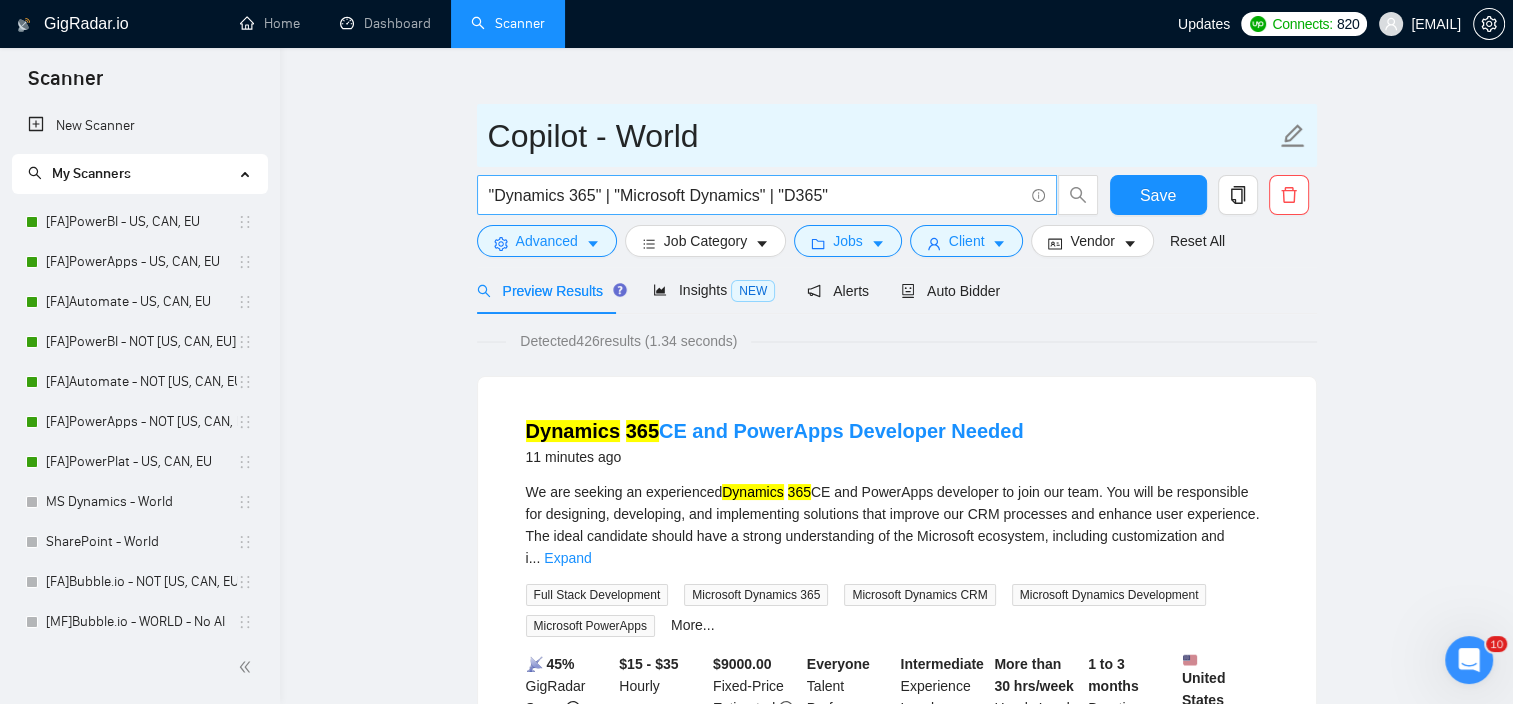 type on "Copilot - World" 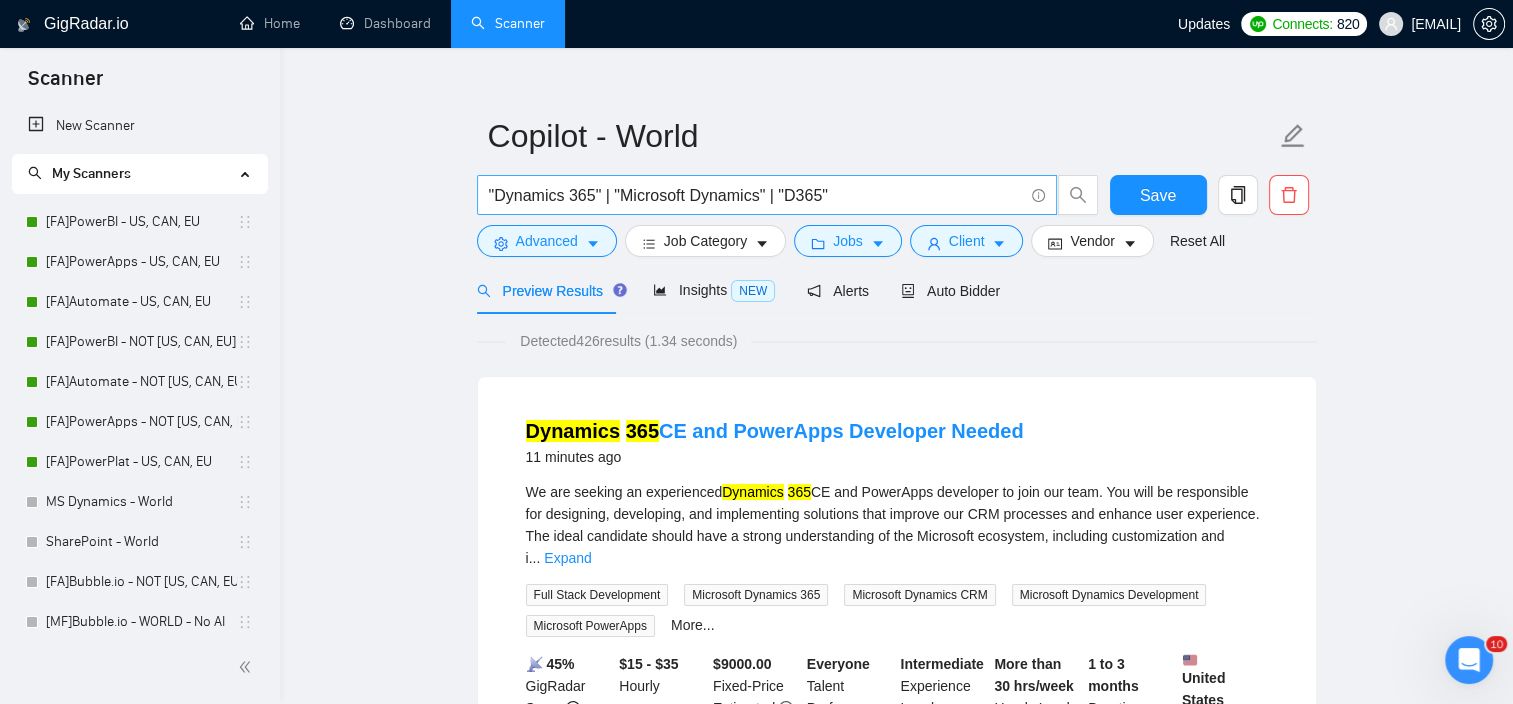 click on ""Dynamics 365" | "Microsoft Dynamics" | "D365"" at bounding box center (756, 195) 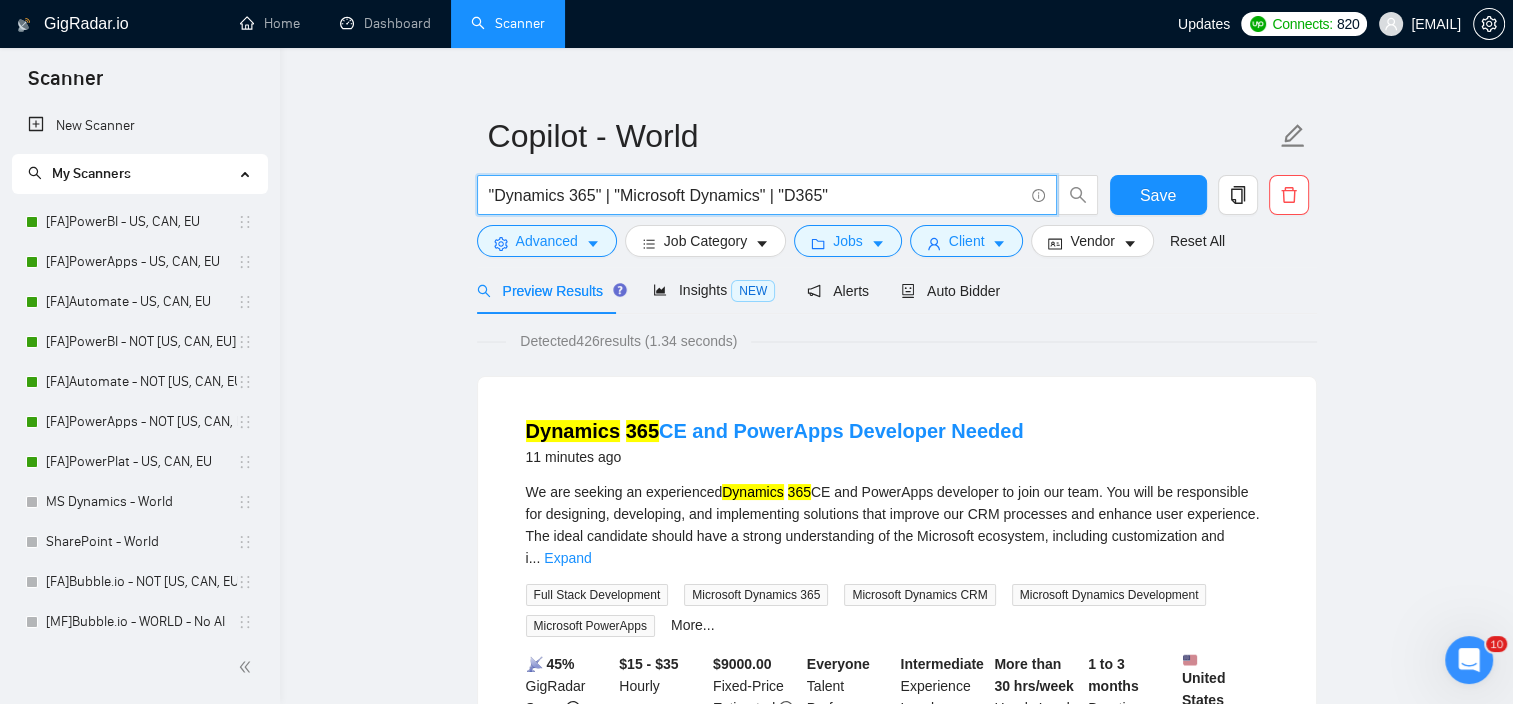 drag, startPoint x: 492, startPoint y: 196, endPoint x: 593, endPoint y: 194, distance: 101.0198 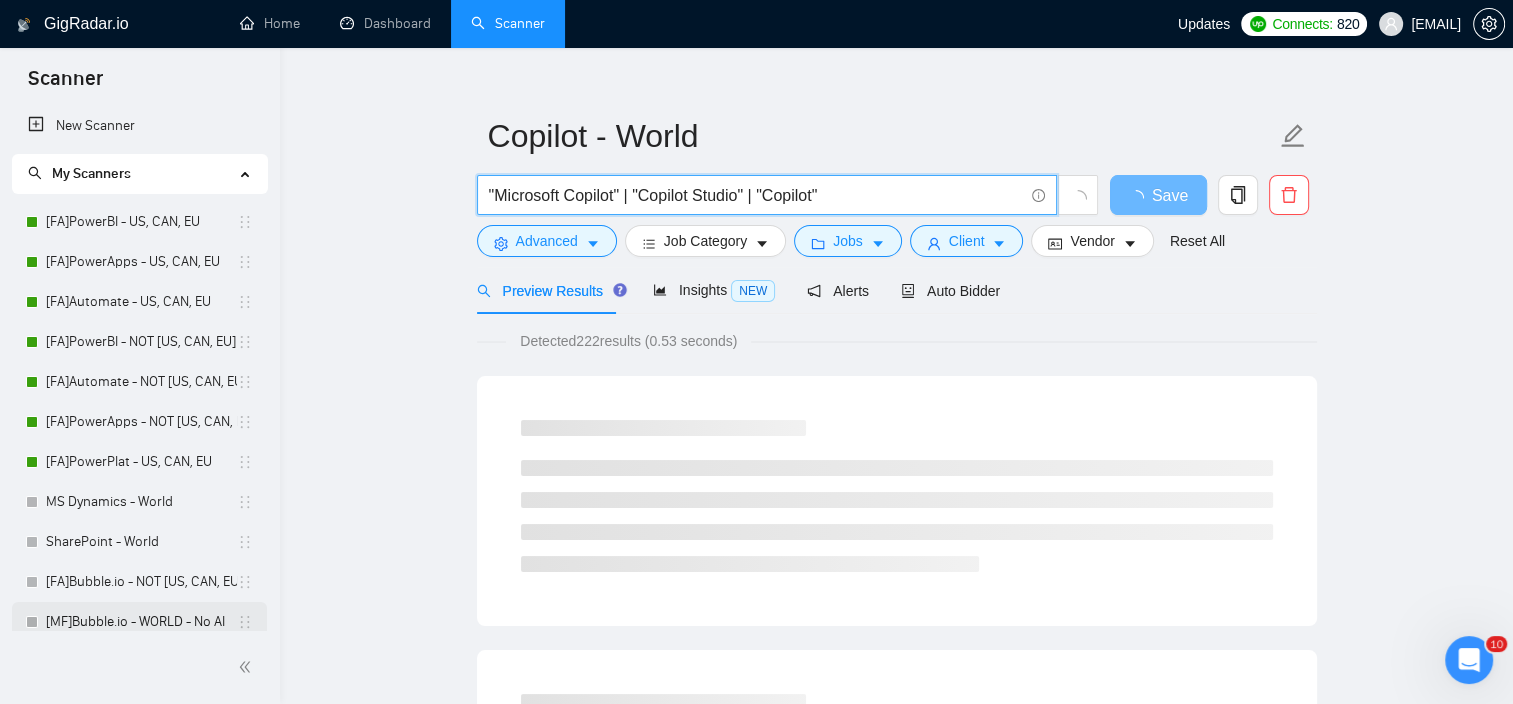scroll, scrollTop: 331, scrollLeft: 0, axis: vertical 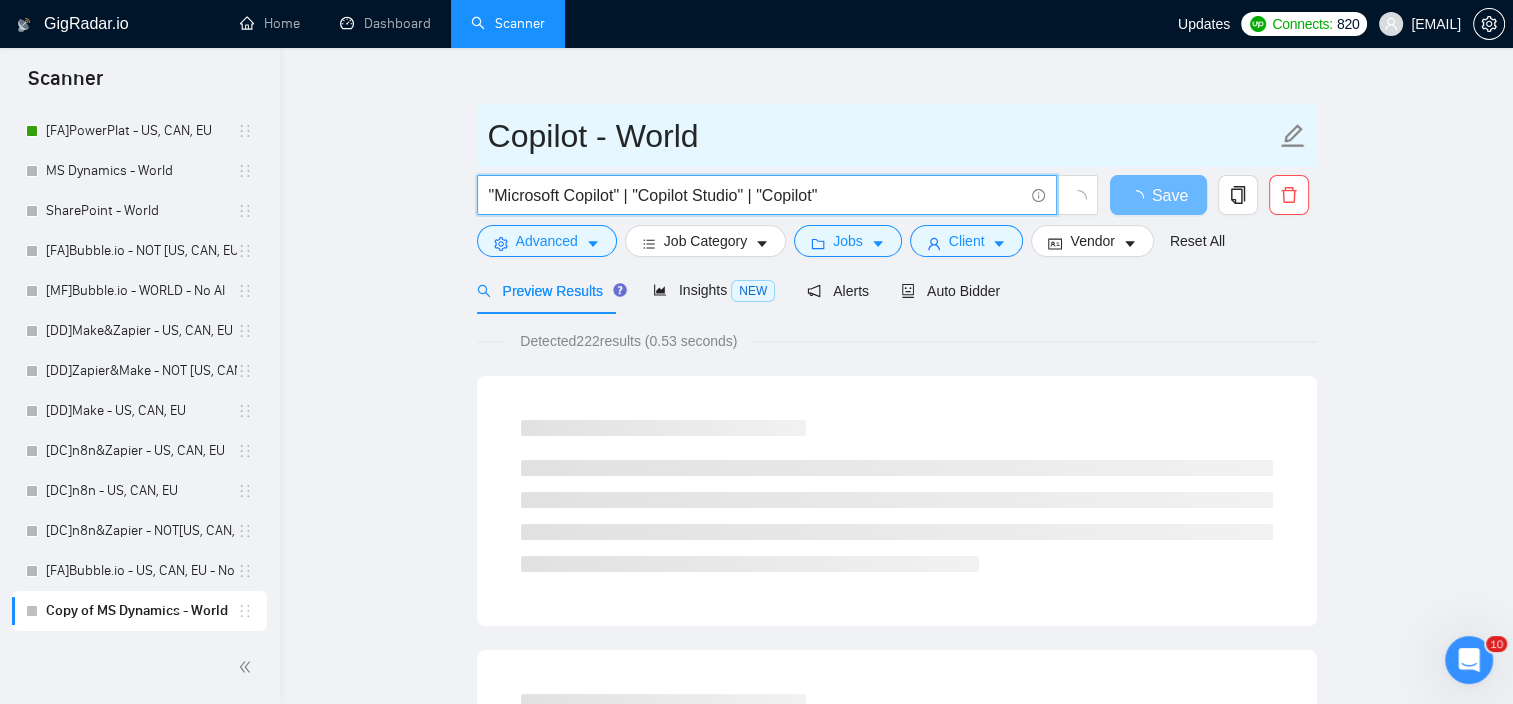 click on "Copilot - World" at bounding box center [882, 136] 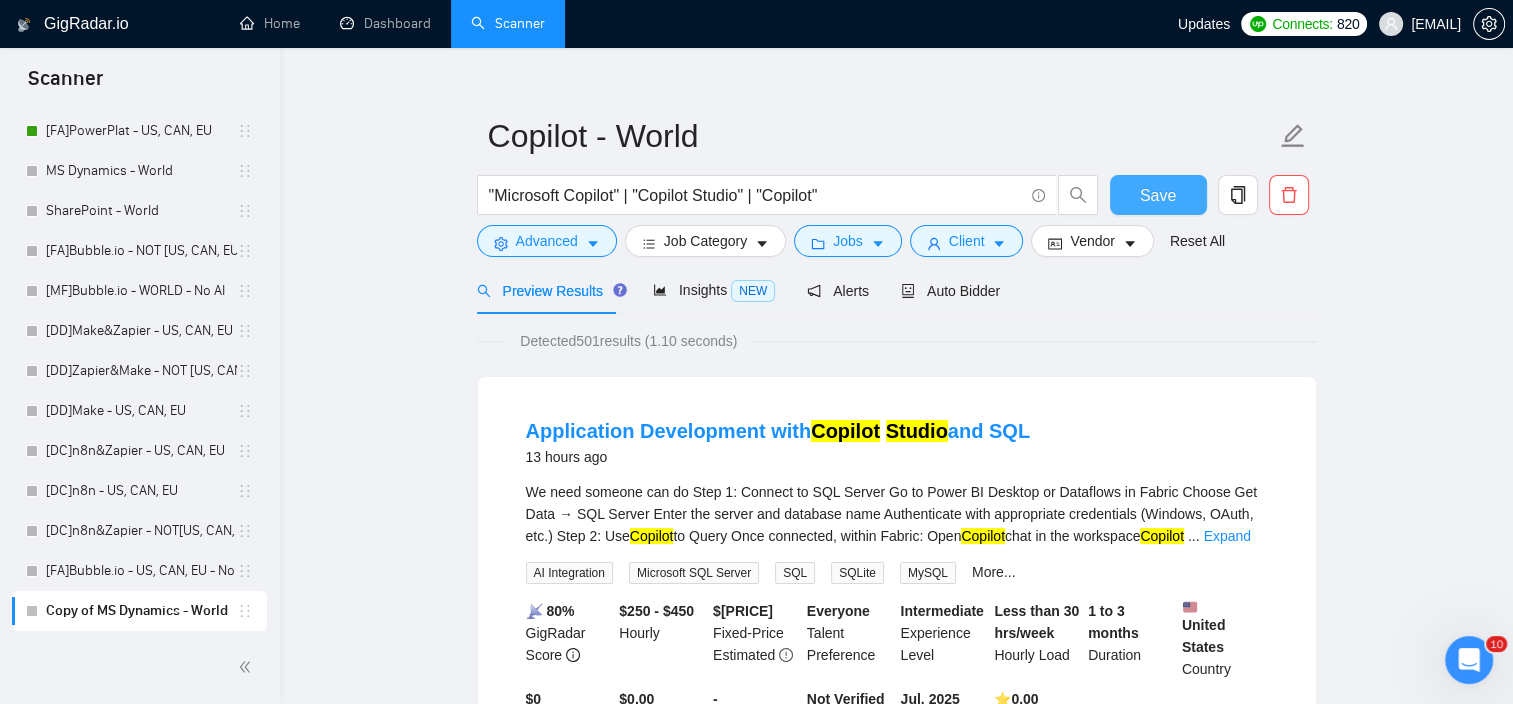 click on "Save" at bounding box center [1158, 195] 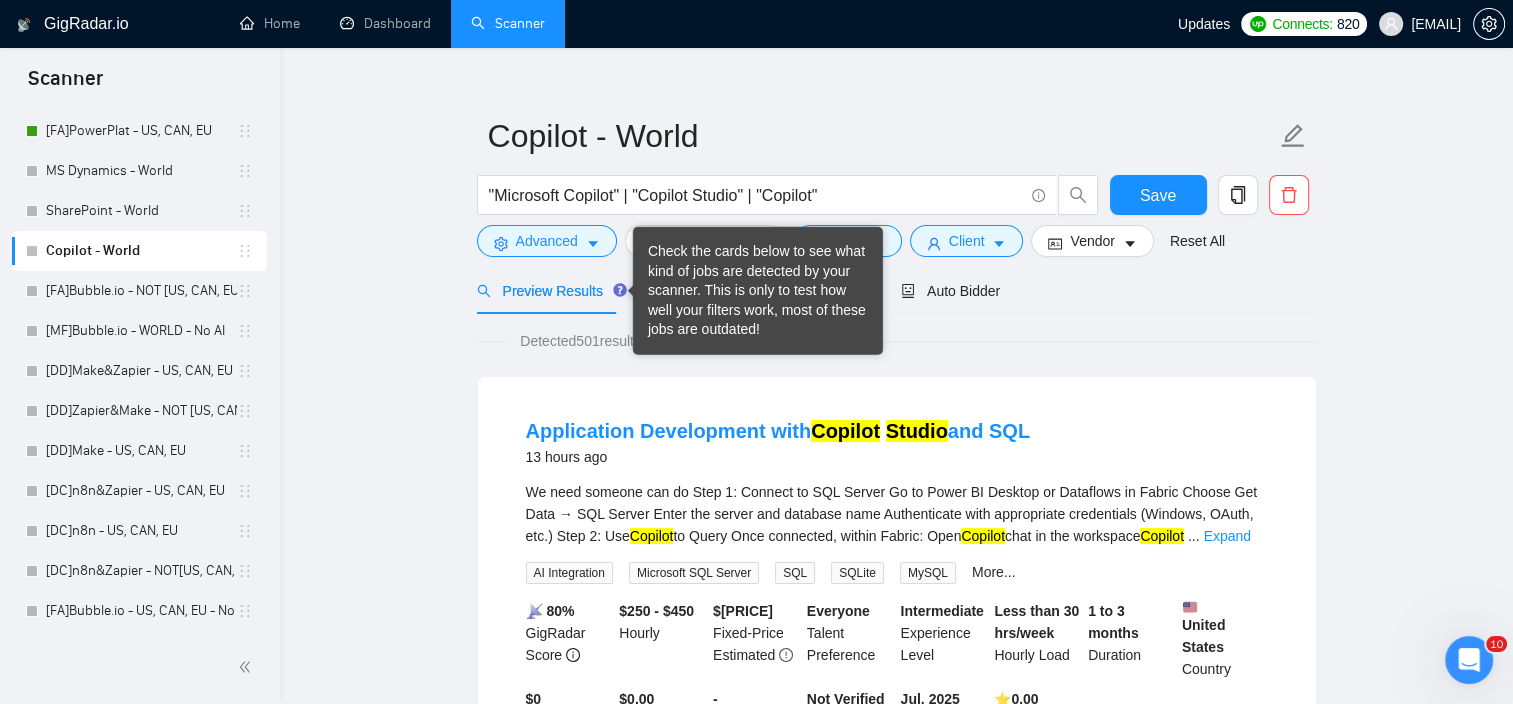 click on "Copilot - World "Microsoft Copilot" | "Copilot Studio" | "Copilot" Save Advanced   Job Category   Jobs   Client   Vendor   Reset All Preview Results Insights NEW Alerts Auto Bidder Detected   501  results   (1.10 seconds) Application Development with  Copilot   Studio  and SQL 13 hours ago We need someone can do
Step 1: Connect to SQL Server
Go to Power BI Desktop or Dataflows in Fabric
Choose Get Data → SQL Server
Enter the server and database name
Authenticate with appropriate credentials (Windows, OAuth, etc.)
Step 2: Use  Copilot  to Query
Once connected, within Fabric:
Open  Copilot  chat in the workspace
Copilot   ... Expand AI Integration Microsoft SQL Server SQL SQLite MySQL More... 📡   80% GigRadar Score   $250 - $450 Hourly $ 47250.00 Fixed-Price Estimated Everyone Talent Preference Intermediate Experience Level Less than 30 hrs/week Hourly Load 1 to 3 months Duration   [COUNTRY] Country $ 0 Total Spent $0.00 Avg Rate Paid - Company Size Not Verified Payment Verified Jul, 2025 Member Since ⭐️  0.00 Client Feedback Enable mic button on user input box in  Copilot   Studio  Demo website a day ago Recently we implmeneted Copilot chatbot via  Copilot   Studio" at bounding box center (896, 2544) 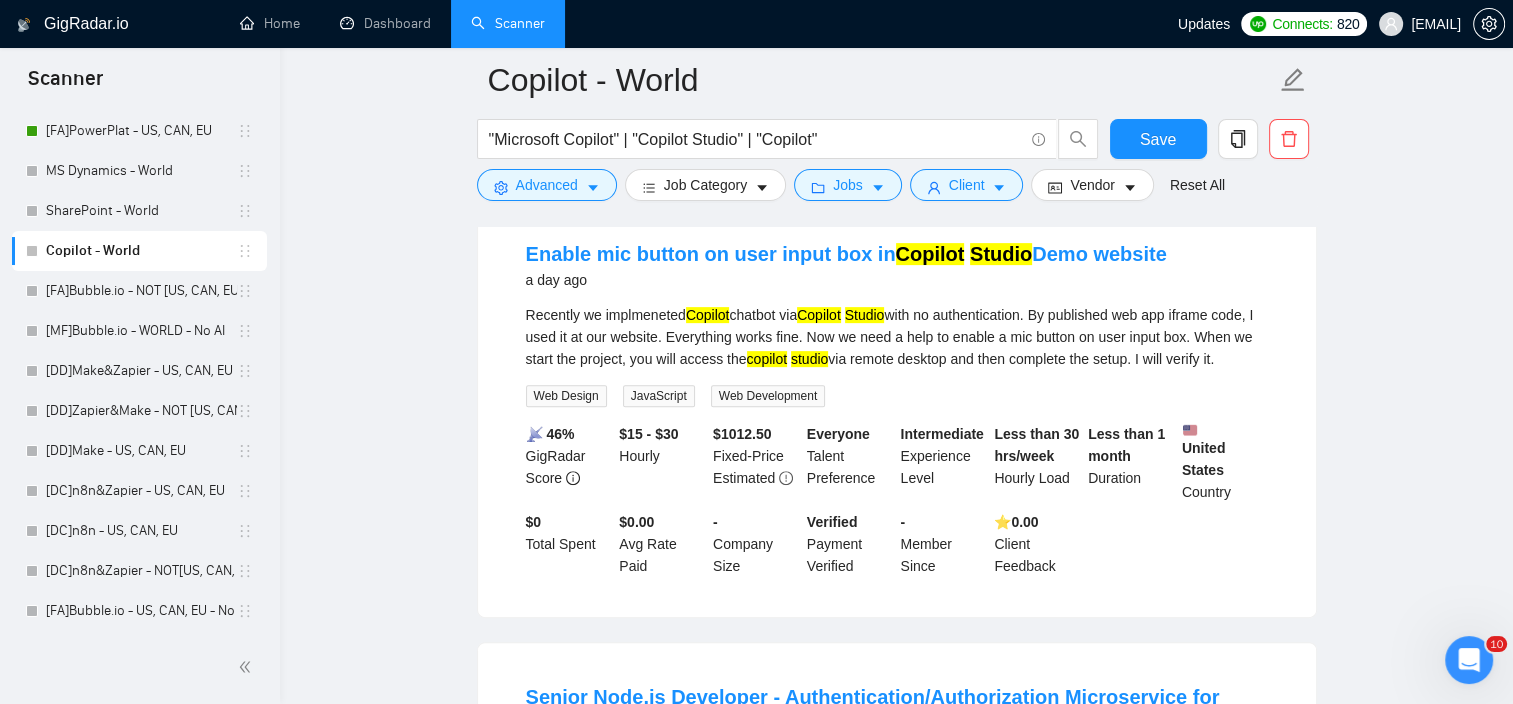 scroll, scrollTop: 726, scrollLeft: 0, axis: vertical 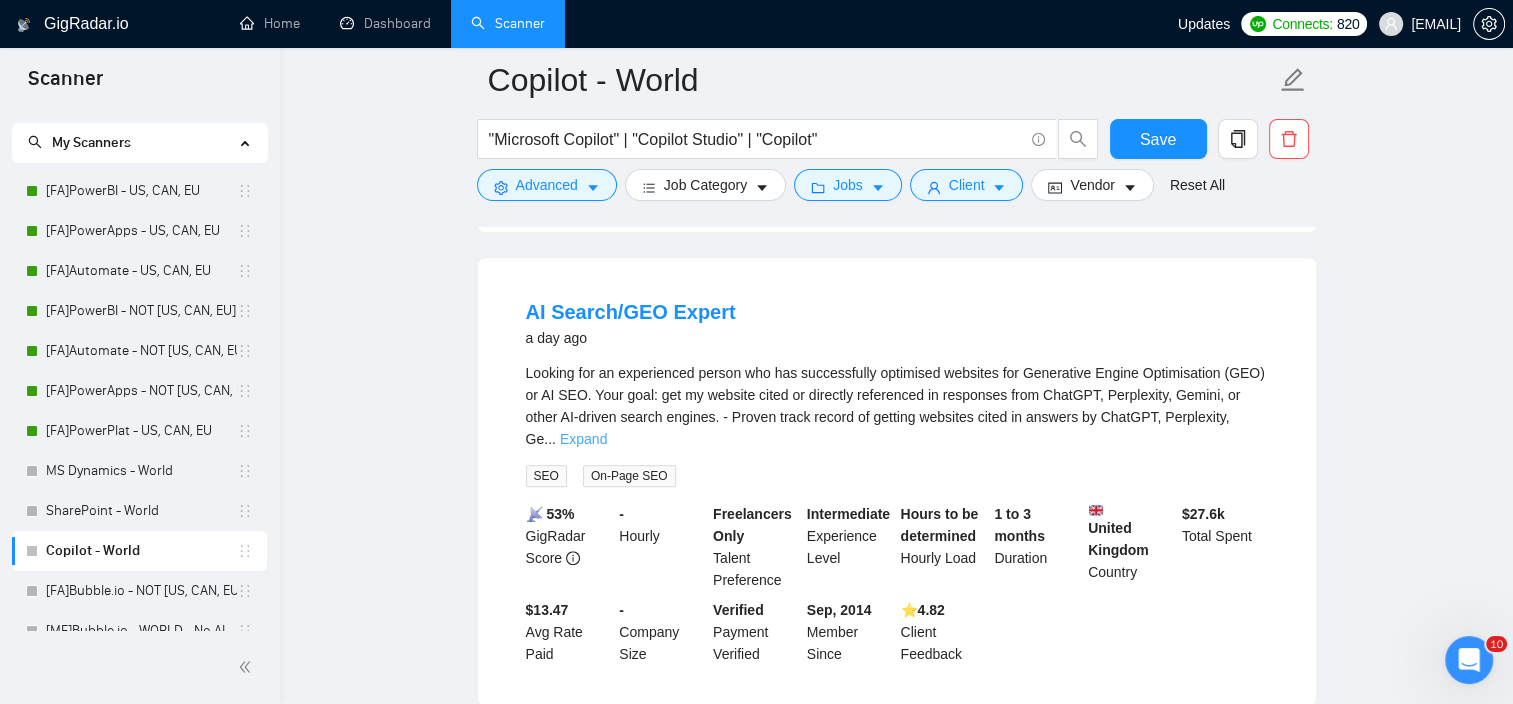 click on "Expand" at bounding box center [583, 439] 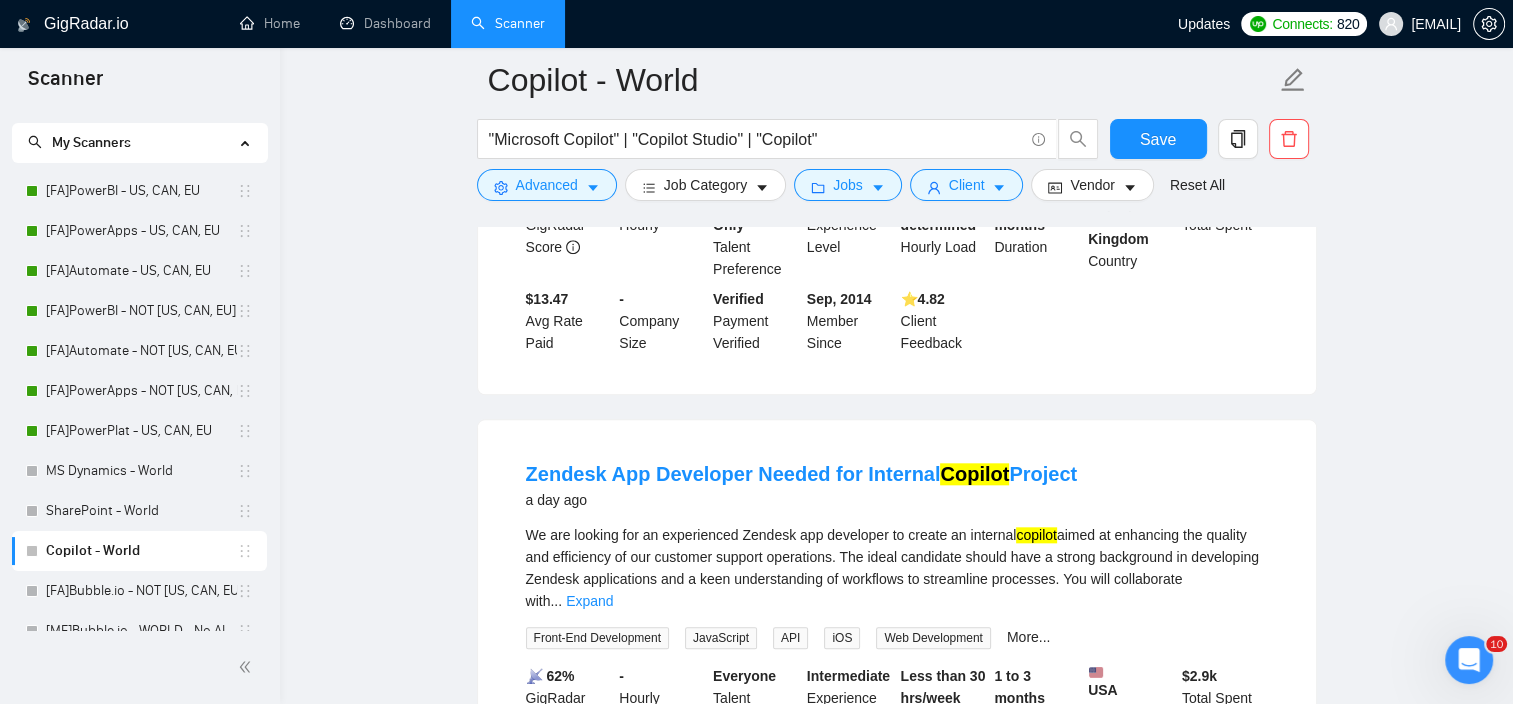 scroll, scrollTop: 2026, scrollLeft: 0, axis: vertical 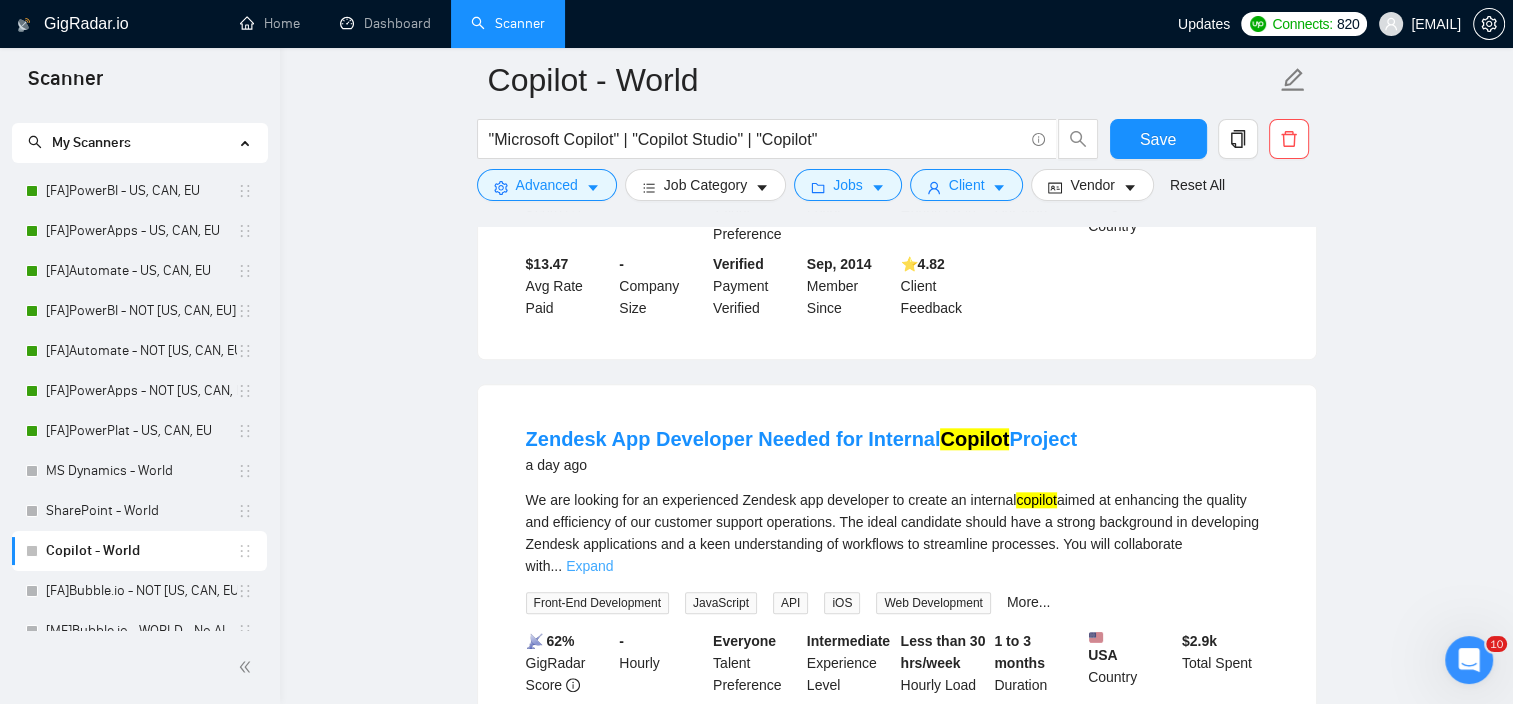 click on "Expand" at bounding box center [589, 566] 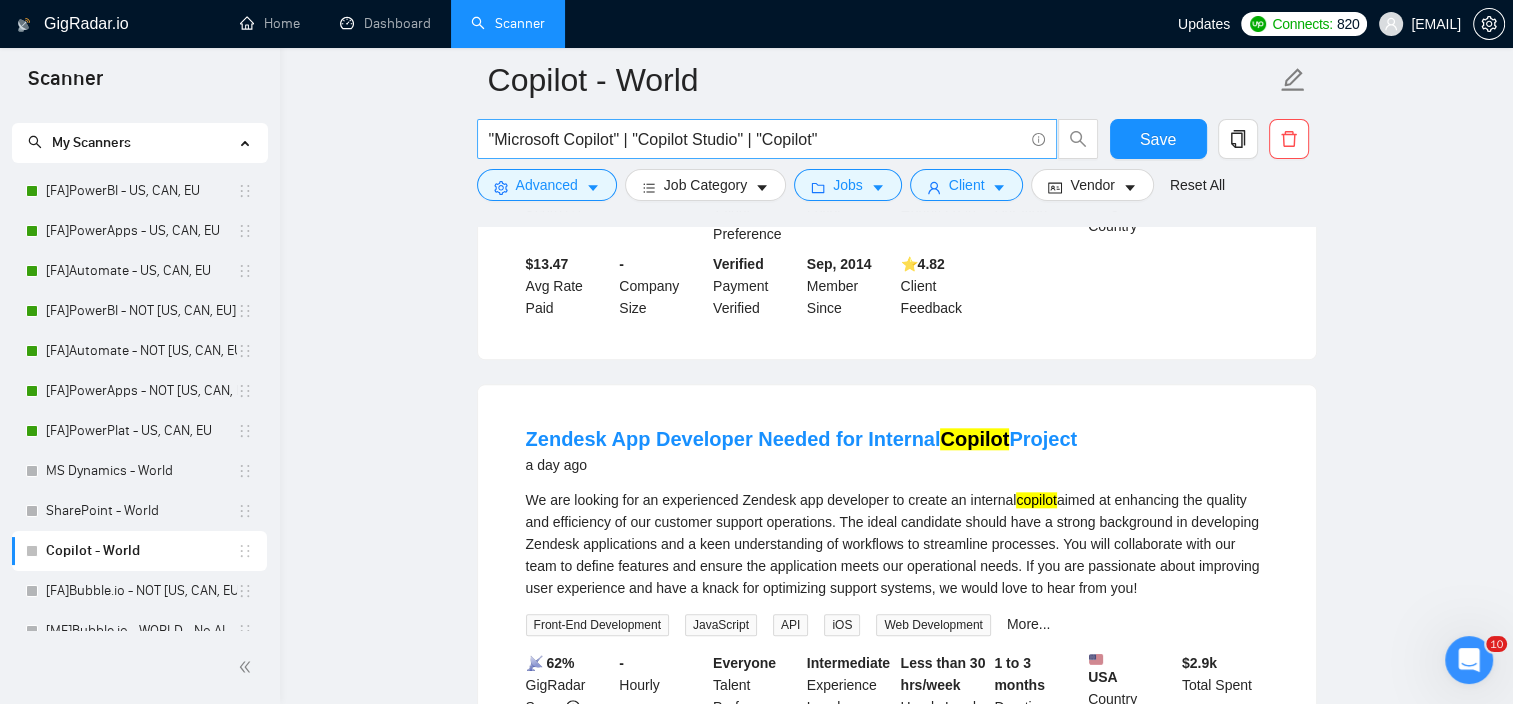 click on ""Microsoft Copilot" | "Copilot Studio" | "Copilot"" at bounding box center (756, 139) 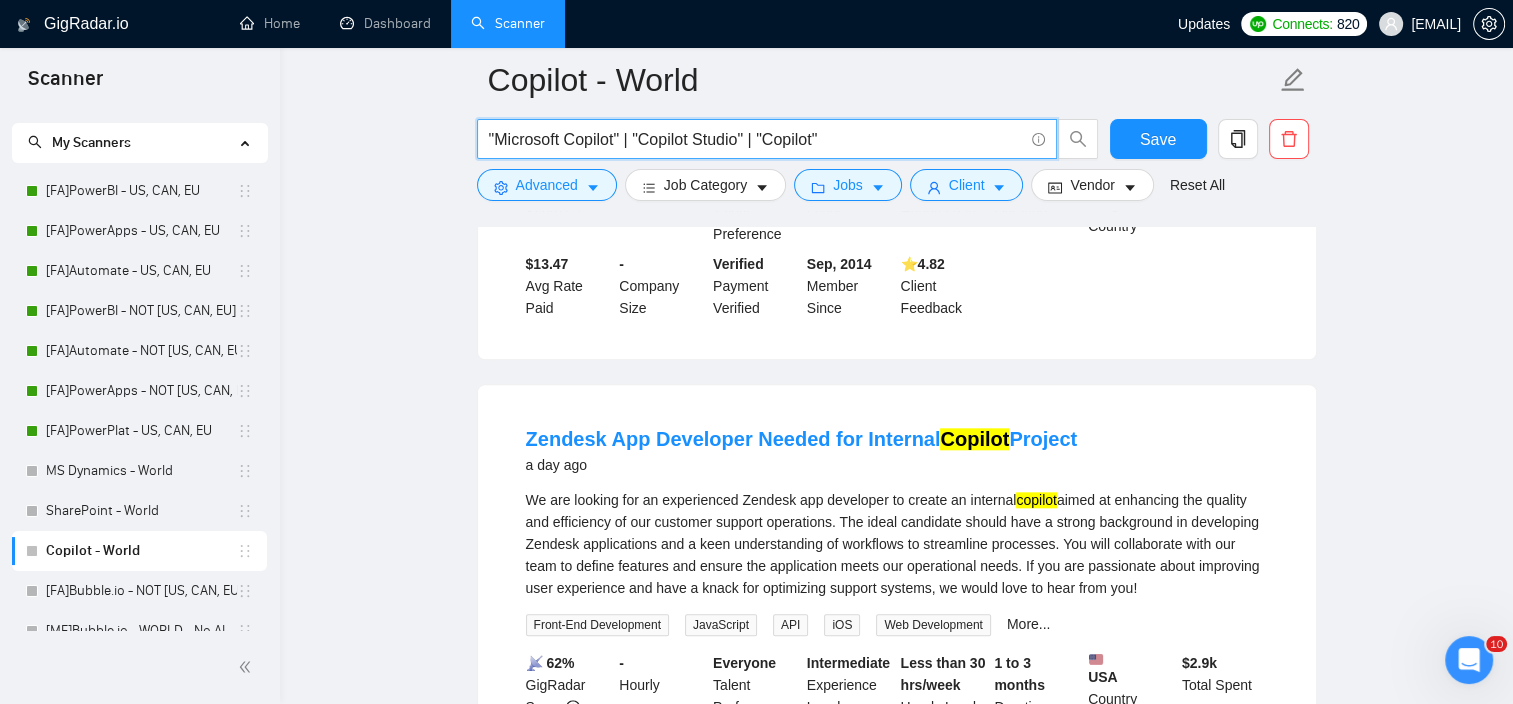 drag, startPoint x: 829, startPoint y: 141, endPoint x: 758, endPoint y: 144, distance: 71.063354 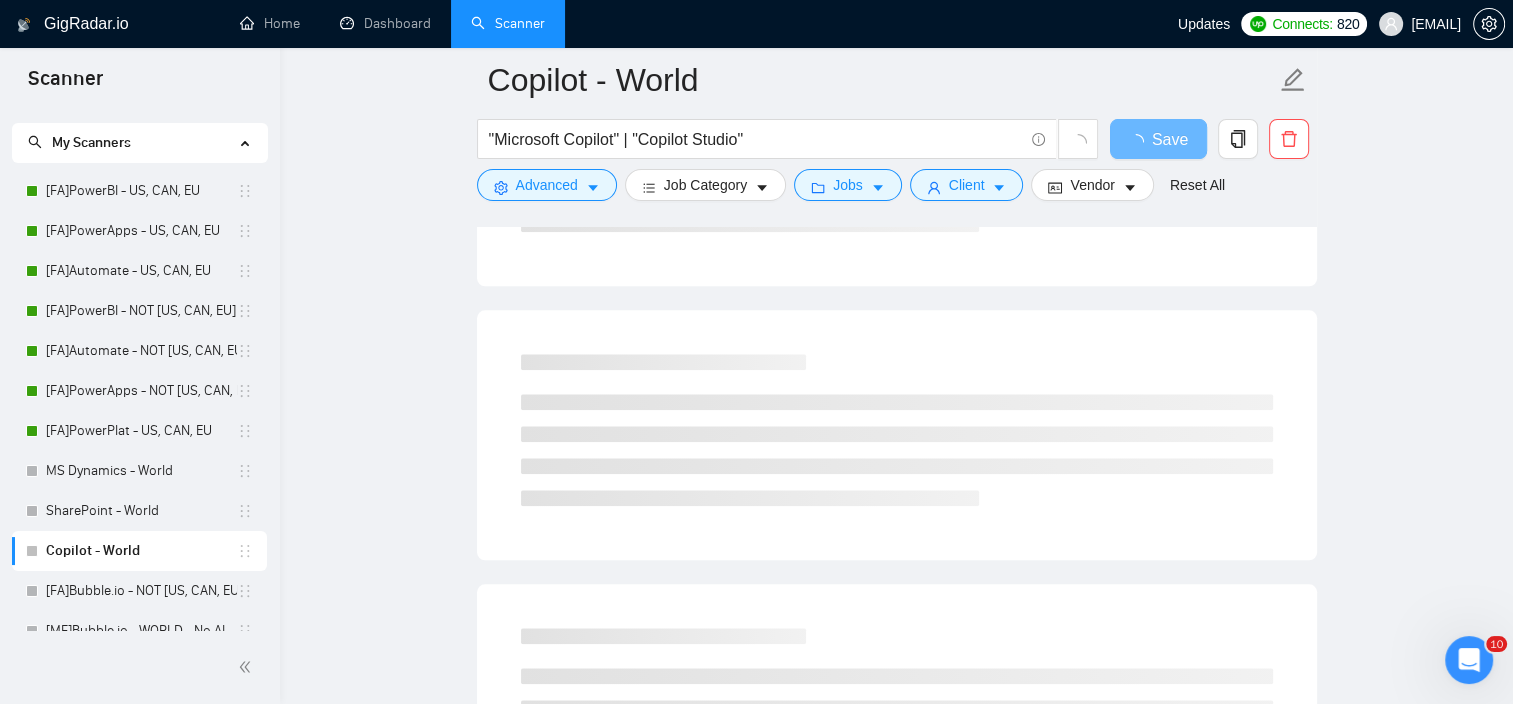 click on "Copilot - World "Microsoft Copilot" | "Copilot Studio" Save Advanced   Job Category   Jobs   Client   Vendor   Reset All Preview Results Insights NEW Alerts Auto Bidder Detected   501  results   (1.10 seconds) Loading..." at bounding box center [896, -395] 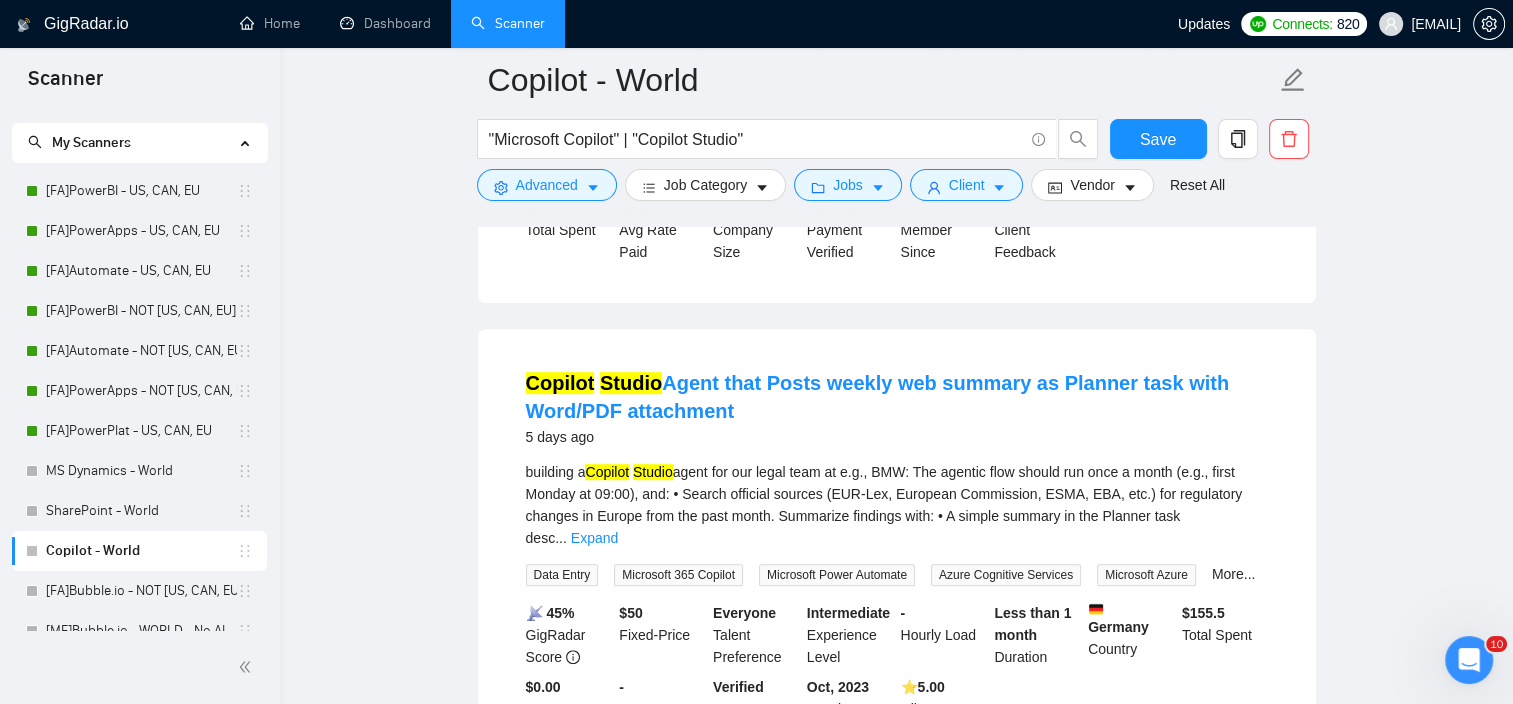 scroll, scrollTop: 1000, scrollLeft: 0, axis: vertical 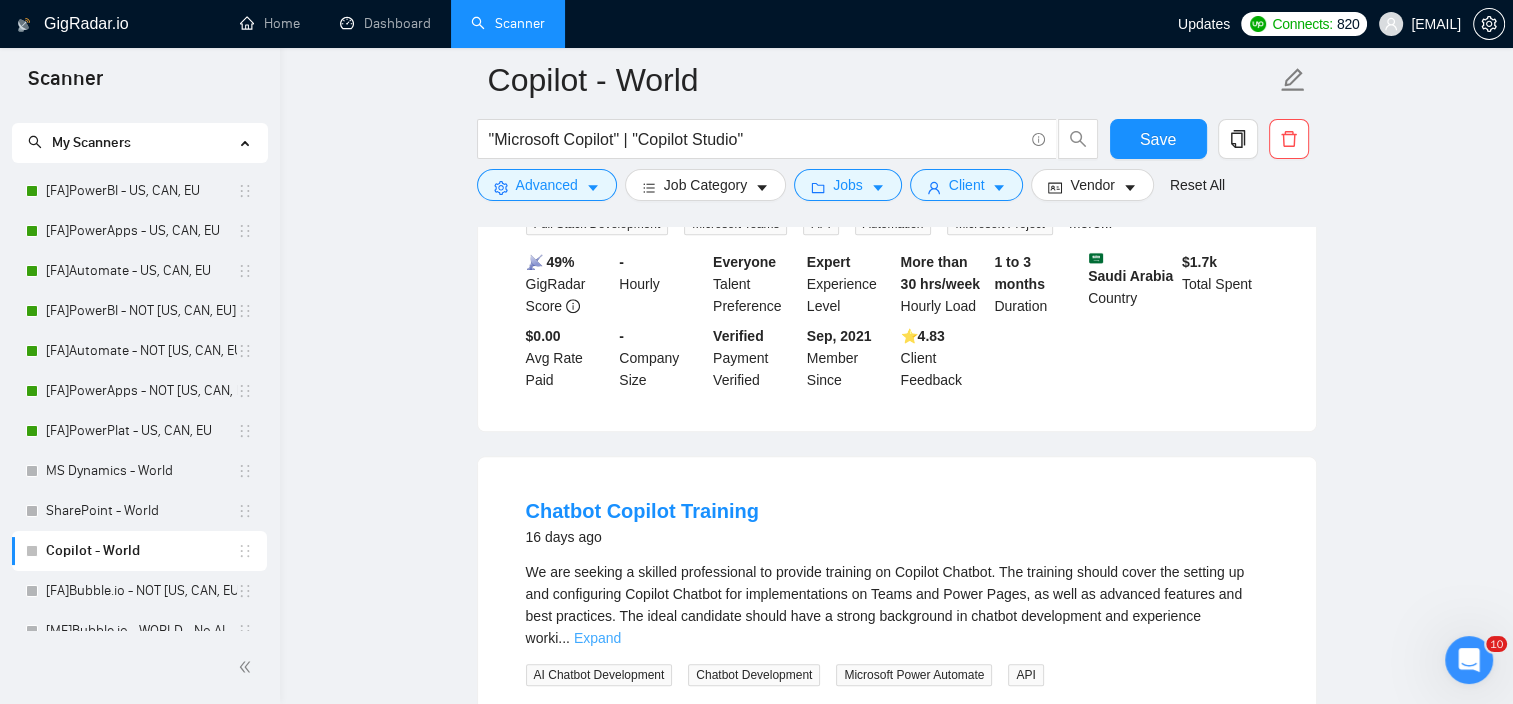 click on "Expand" at bounding box center [597, 638] 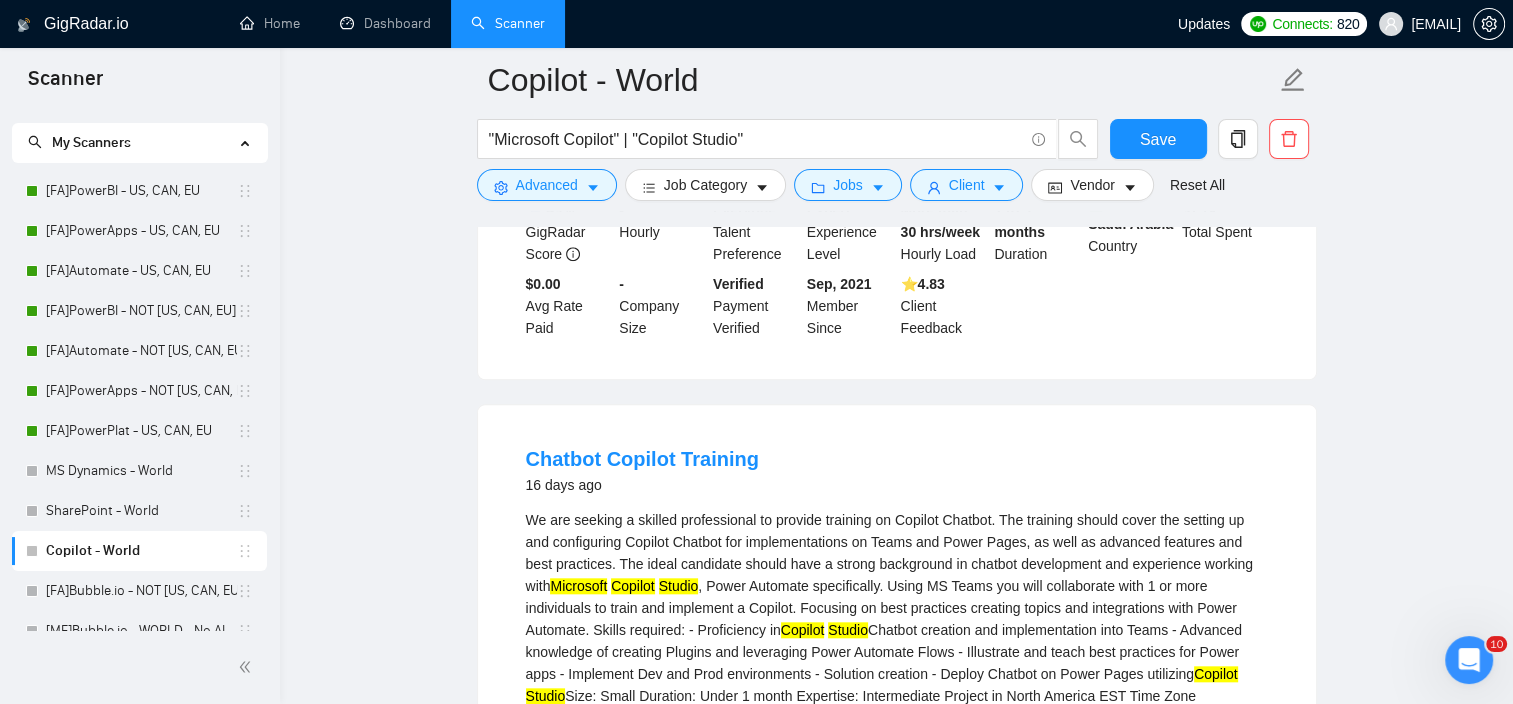 scroll, scrollTop: 1900, scrollLeft: 0, axis: vertical 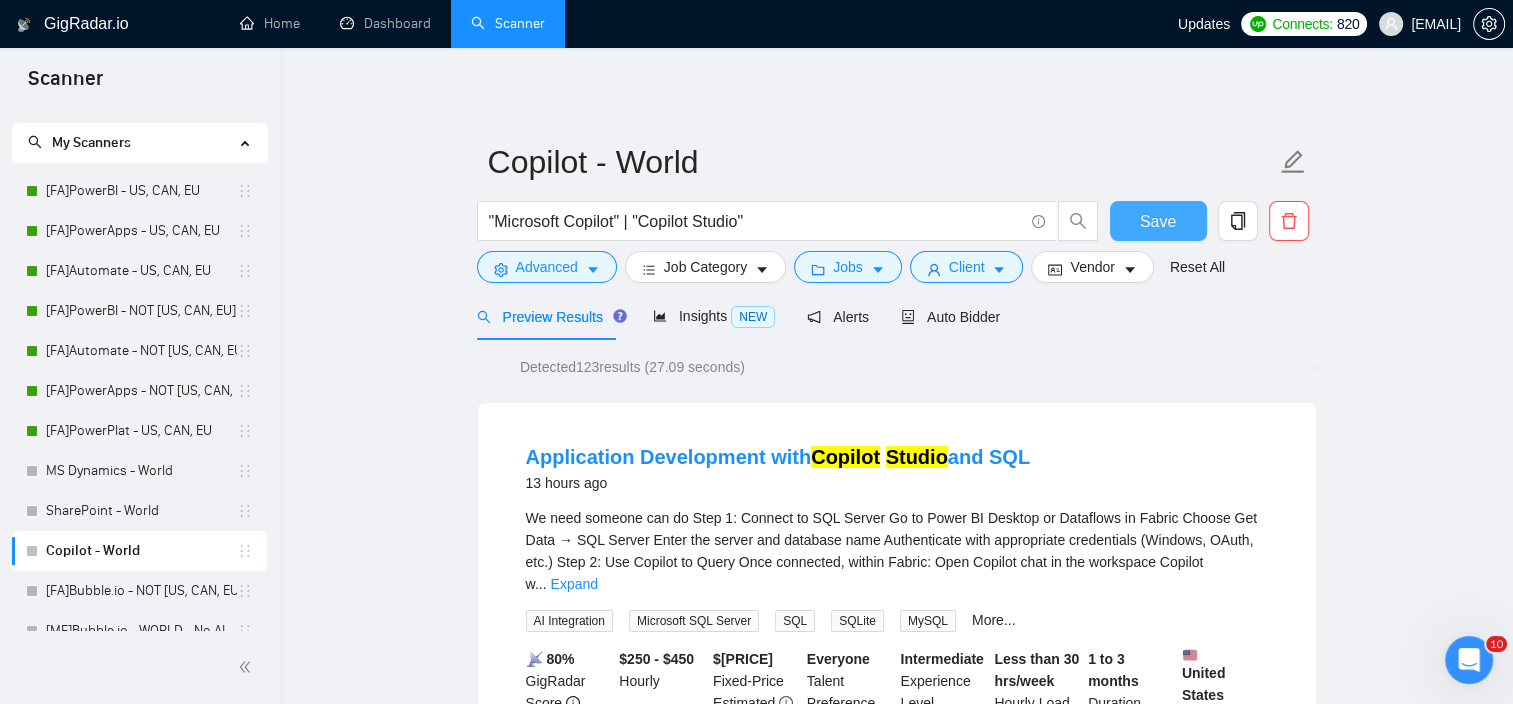 click on "Save" at bounding box center [1158, 221] 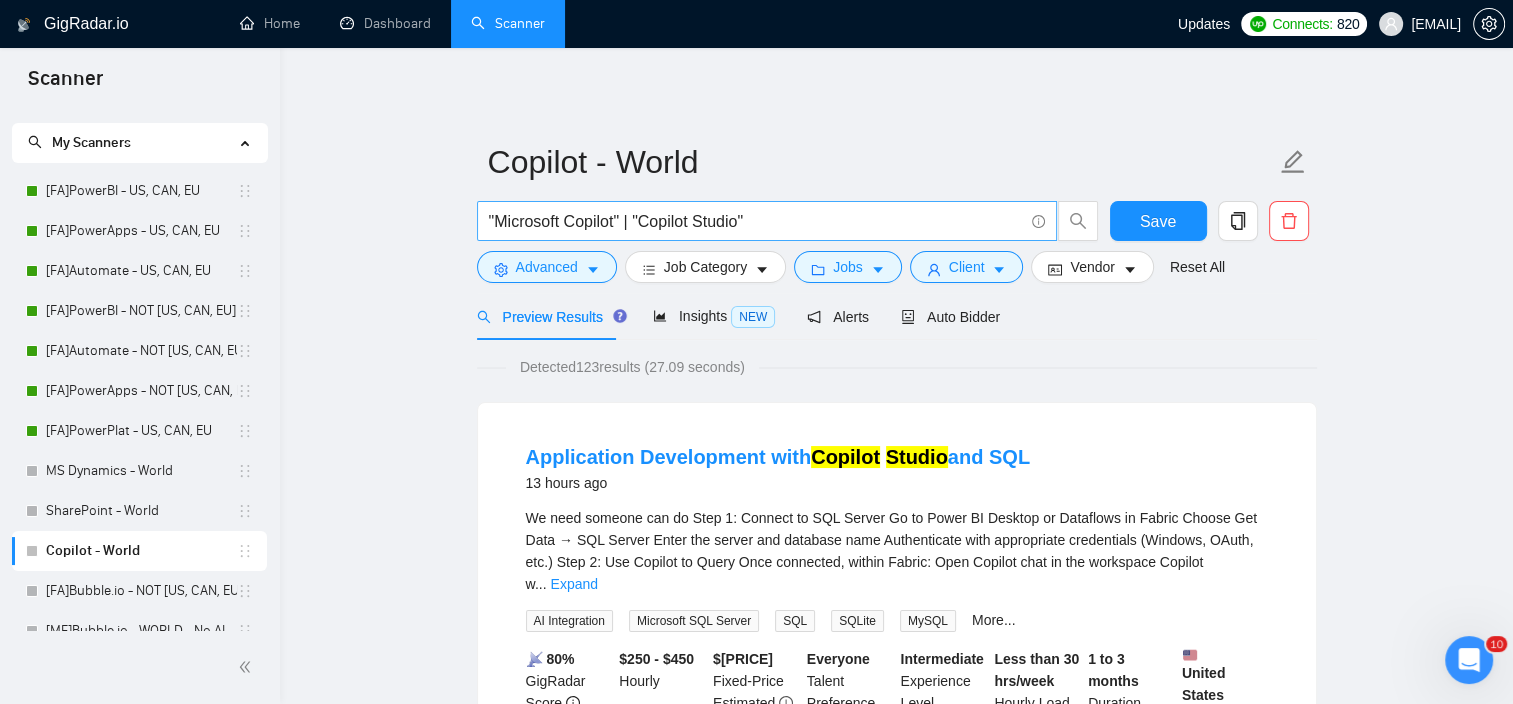 click on ""Microsoft Copilot" | "Copilot Studio"" at bounding box center [756, 221] 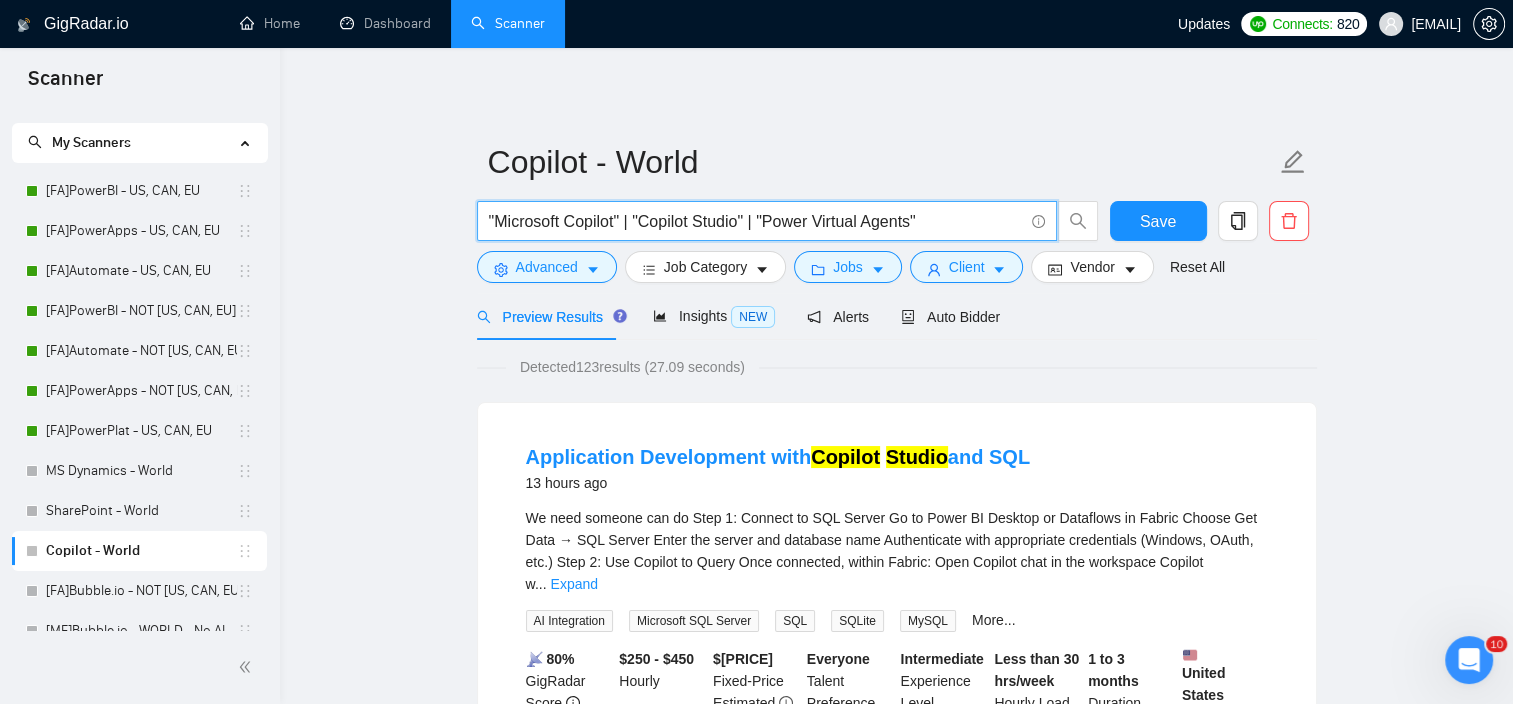 type on ""Microsoft Copilot" | "Copilot Studio" | "Power Virtual Agents"" 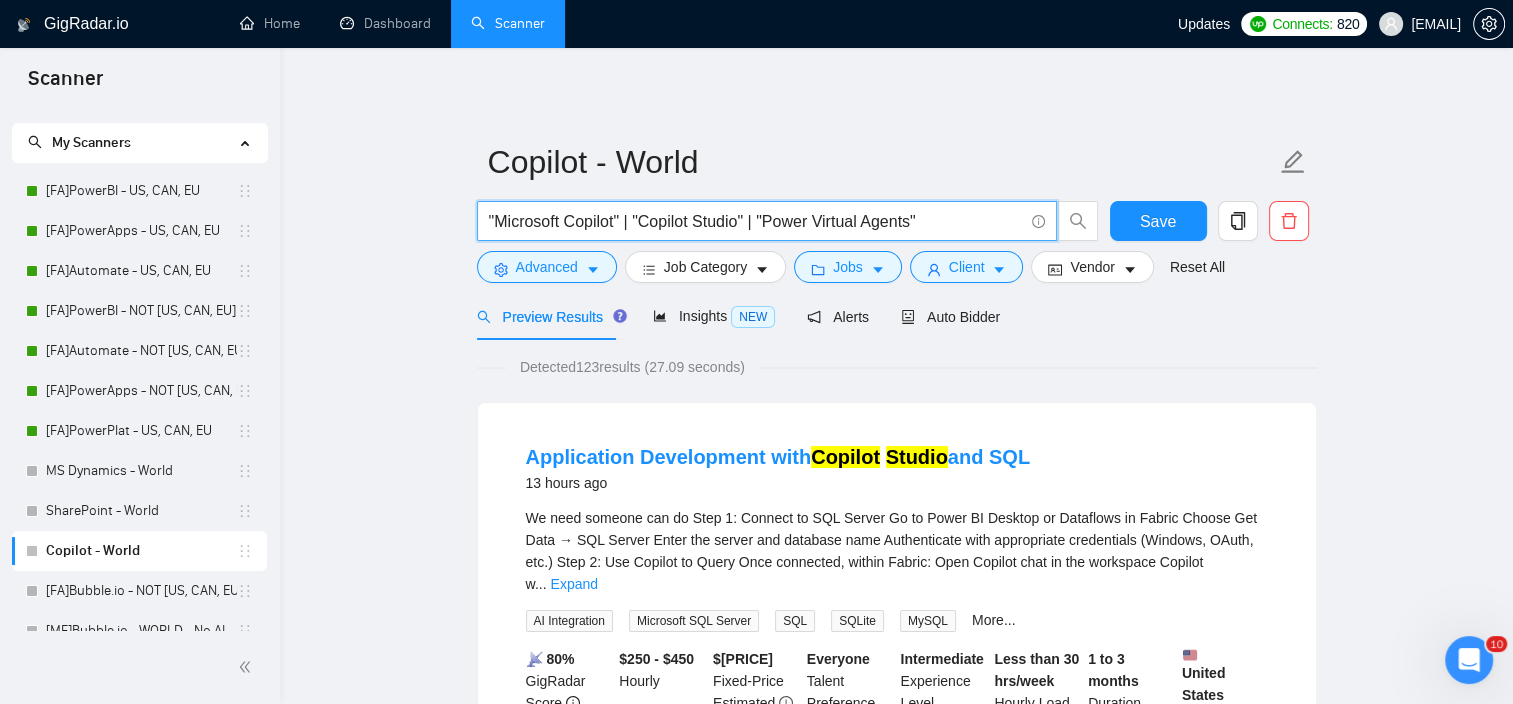 click on "Copilot - World "Microsoft Copilot" | "Copilot Studio" | "Power Virtual Agents" Save Advanced   Job Category   Jobs   Client   Vendor   Reset All Preview Results Insights NEW Alerts Auto Bidder Detected   123  results   (27.09 seconds) Application Development with  Copilot   Studio  and SQL 13 hours ago We need someone can do
Step 1: Connect to SQL Server
Go to Power BI Desktop or Dataflows in Fabric
Choose Get Data → SQL Server
Enter the server and database name
Authenticate with appropriate credentials (Windows, OAuth, etc.)
Step 2: Use Copilot to Query
Once connected, within Fabric:
Open Copilot chat in the workspace
Copilot w ... Expand AI Integration Microsoft SQL Server SQL SQLite MySQL More... 📡   80% GigRadar Score   $250 - $450 Hourly $ 47250.00 Fixed-Price Estimated Everyone Talent Preference Intermediate Experience Level Less than 30 hrs/week Hourly Load 1 to 3 months Duration   United States Country $ 0 Total Spent $0.00 Avg Rate Paid - Company Size Not Verified Payment Verified 0.00" at bounding box center [896, 2586] 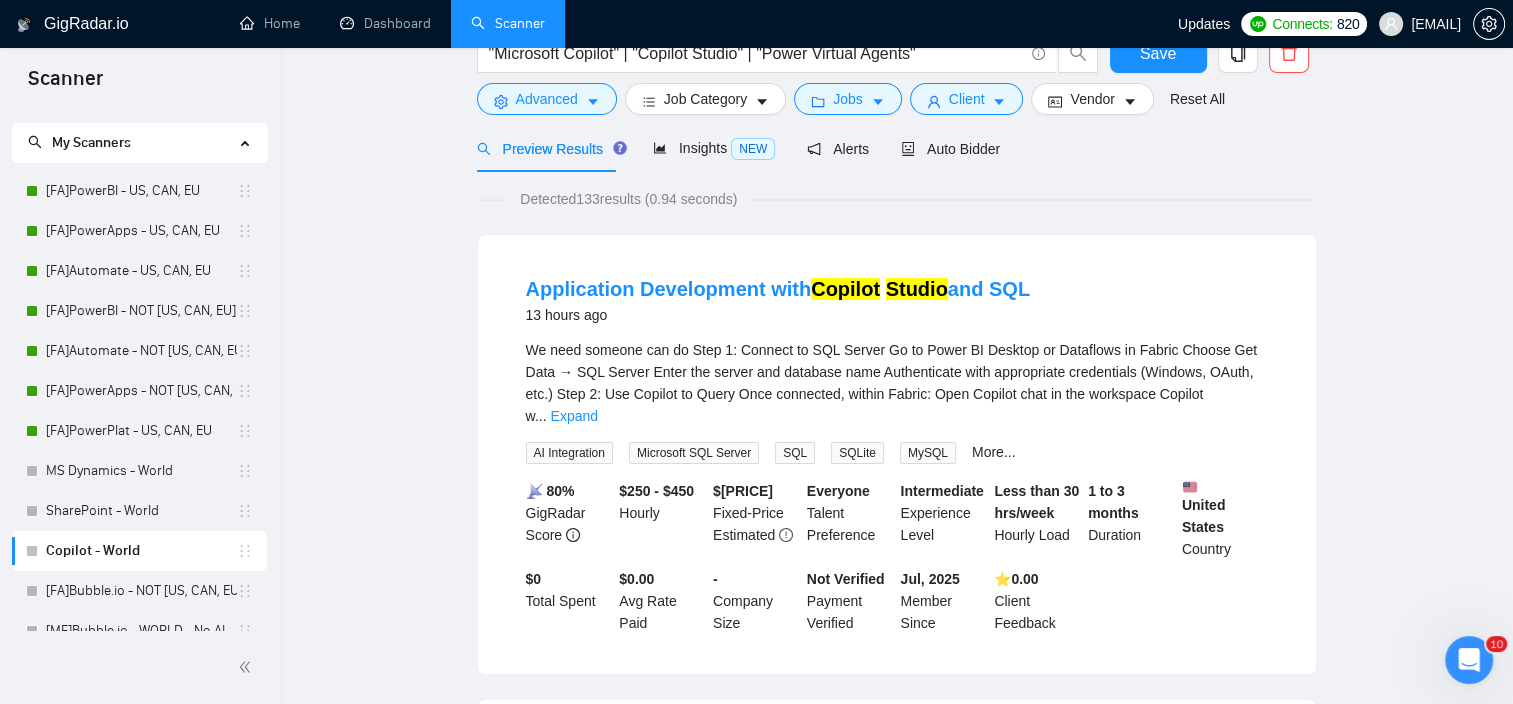 scroll, scrollTop: 0, scrollLeft: 0, axis: both 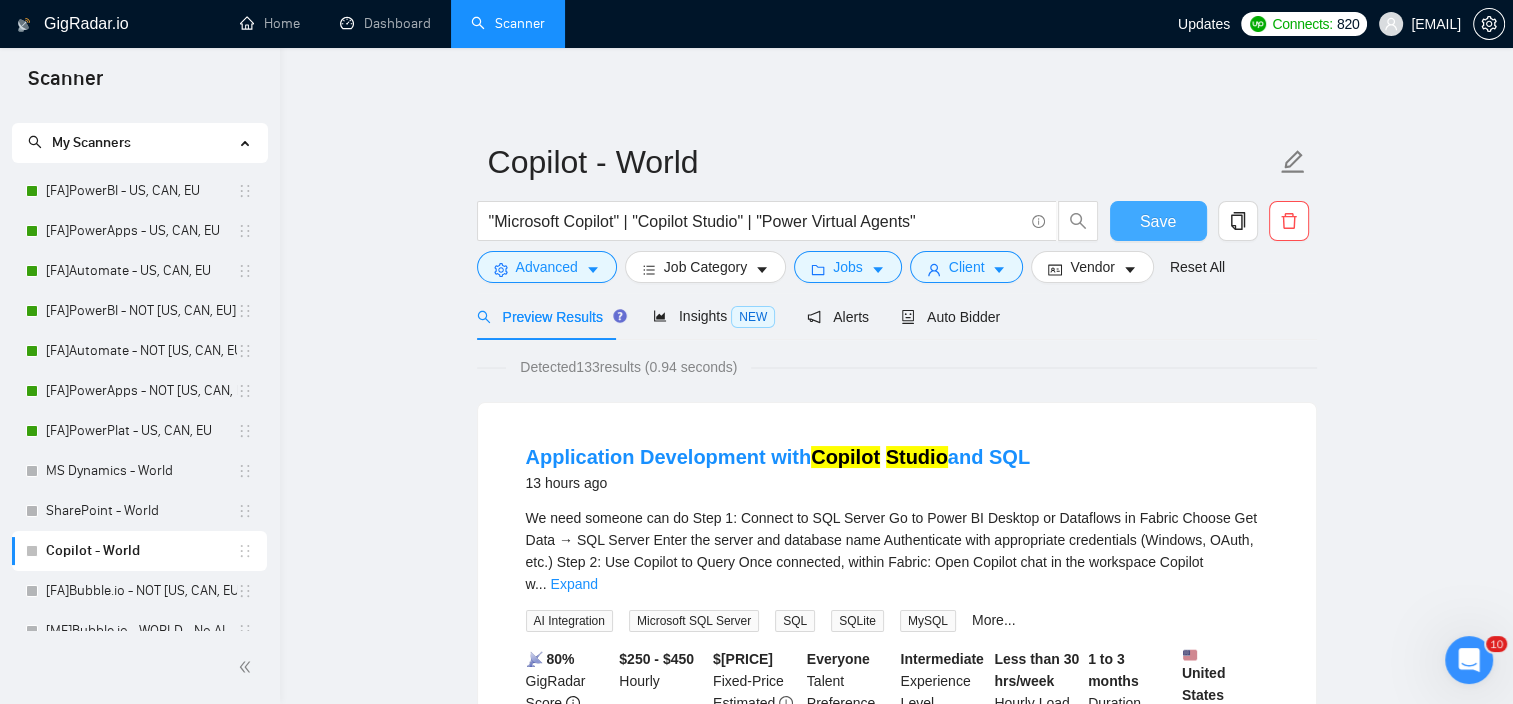 click on "Save" at bounding box center (1158, 221) 